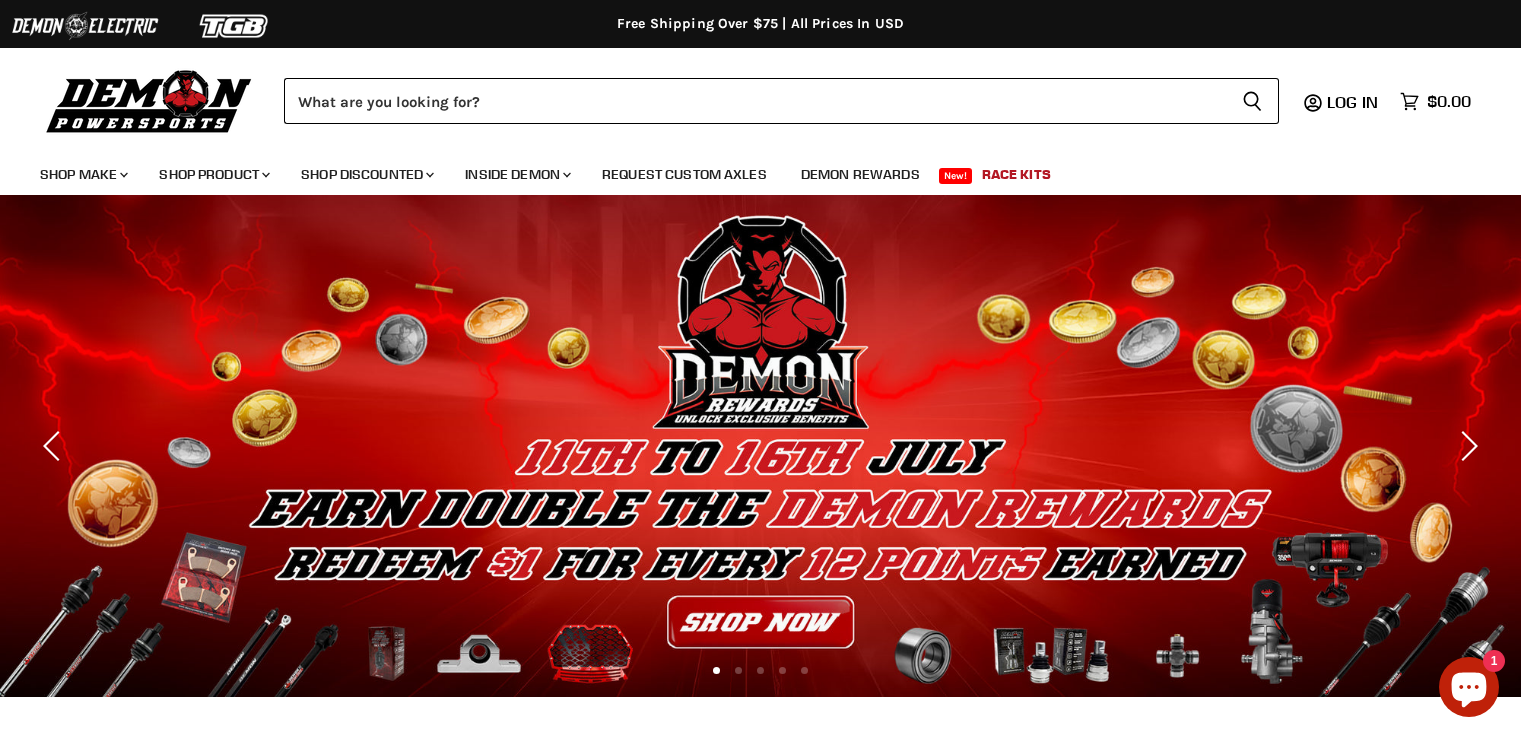 scroll, scrollTop: 0, scrollLeft: 0, axis: both 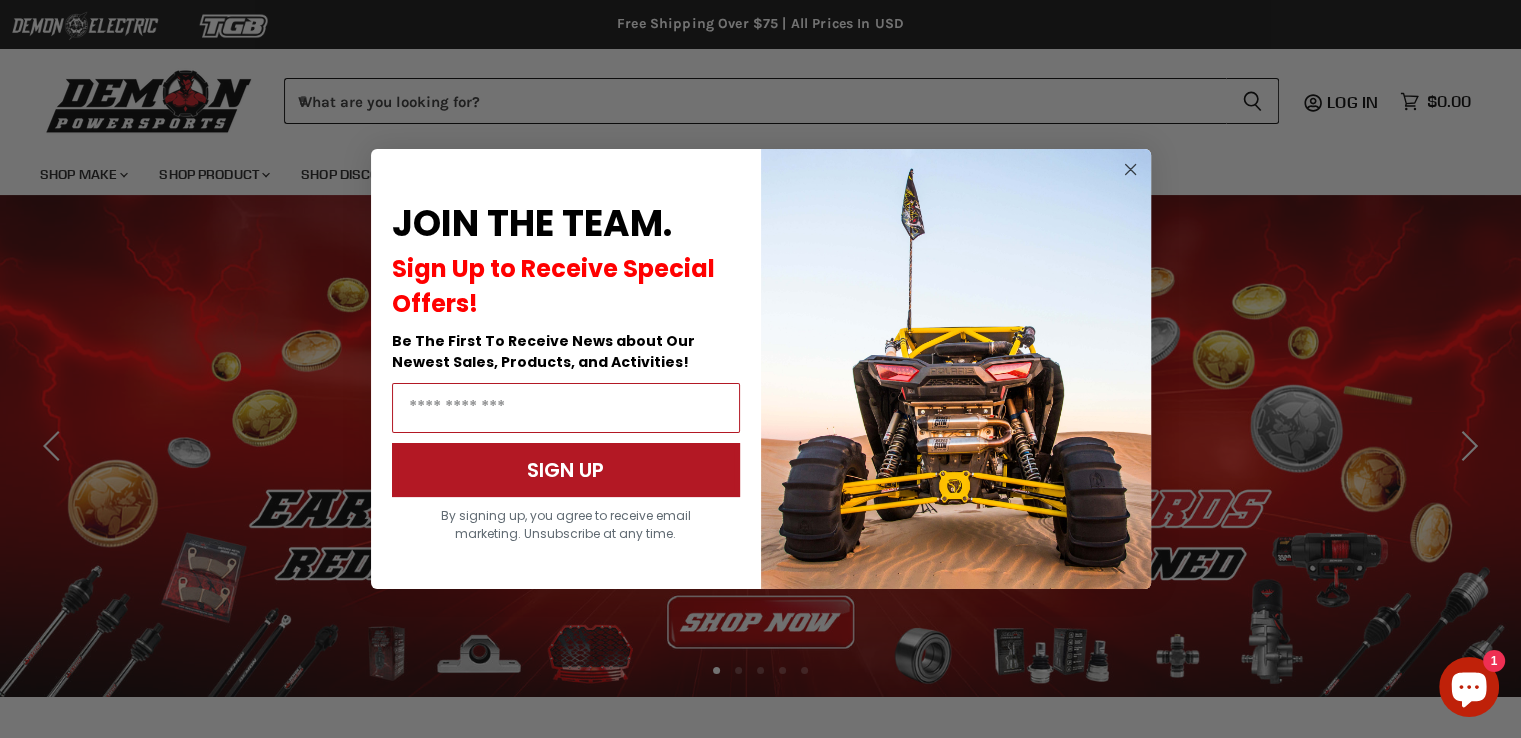 click on "Close dialog JOIN THE TEAM.
Sign Up to Receive Special Offers!
Be The First To Receive News about Our Newest Sales, Products, and Activities!
SIGN UP By signing up, you agree to receive email marketing. Unsubscribe at any time. ******" at bounding box center [760, 369] 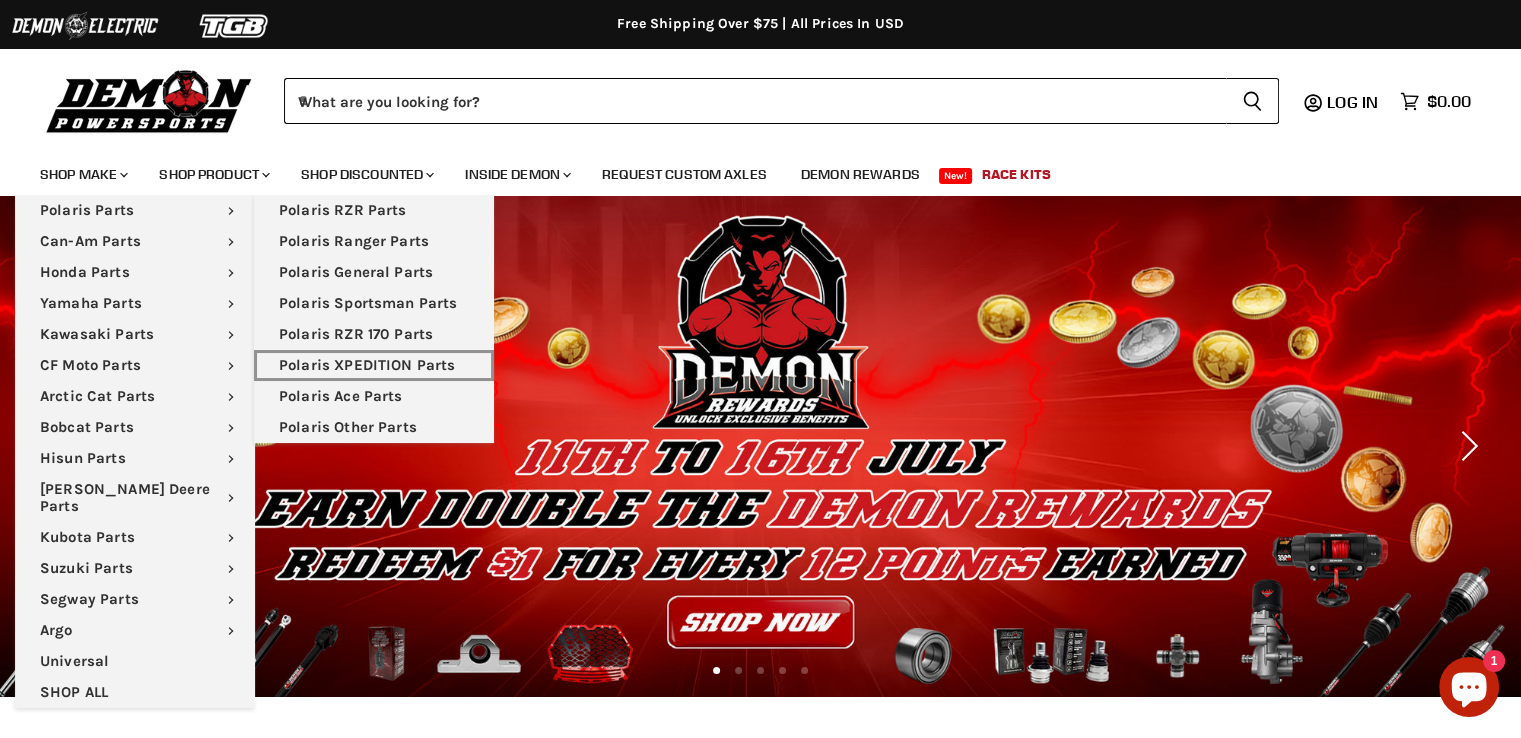 click on "Polaris XPEDITION Parts" at bounding box center (374, 365) 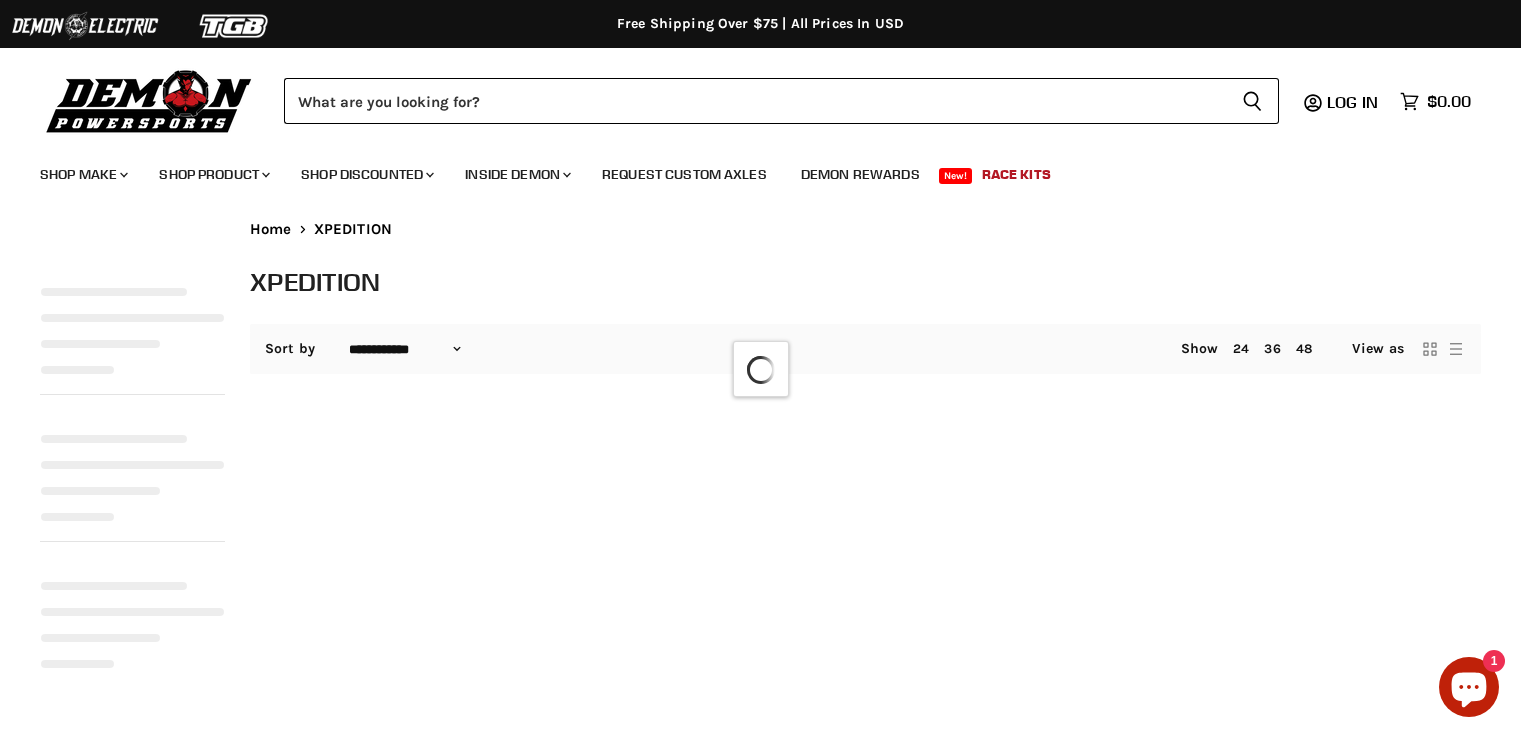 select on "**********" 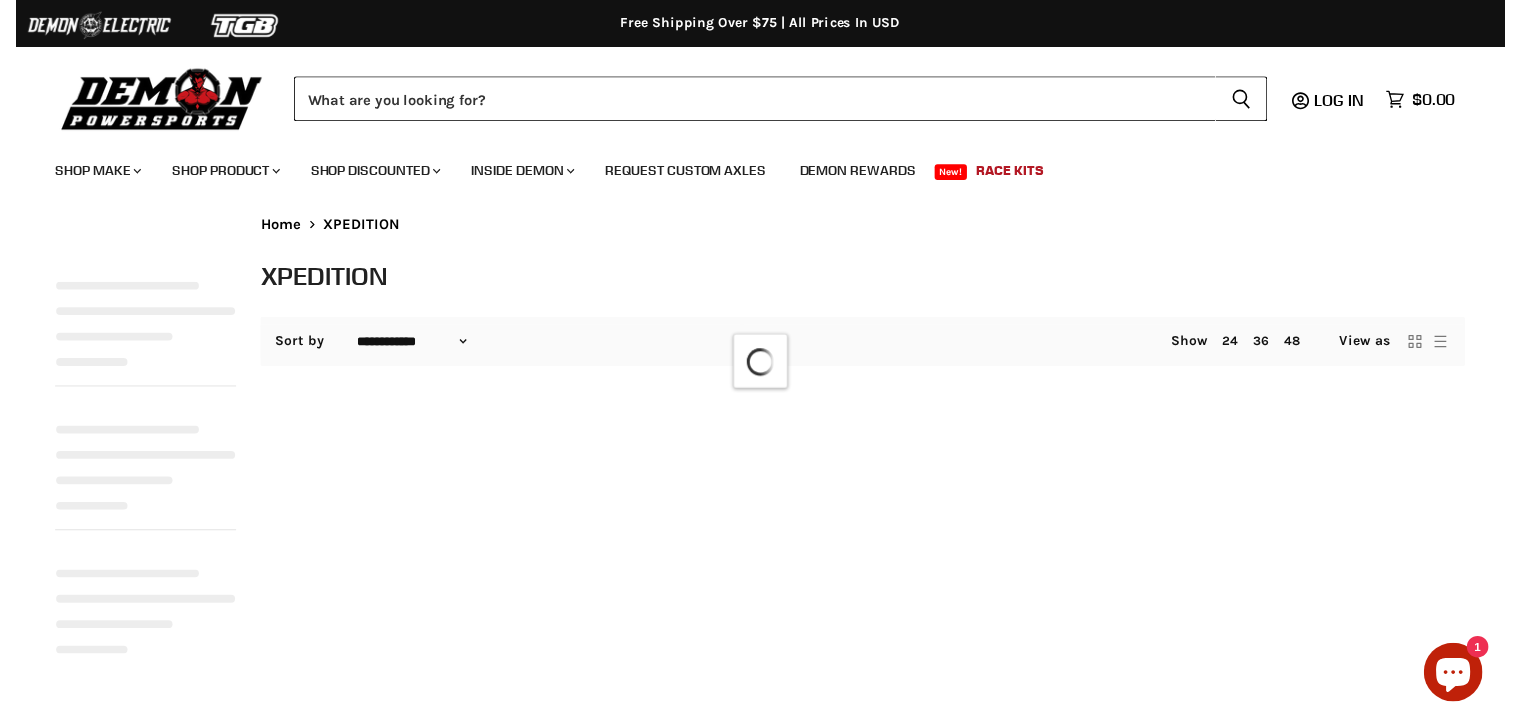 scroll, scrollTop: 0, scrollLeft: 0, axis: both 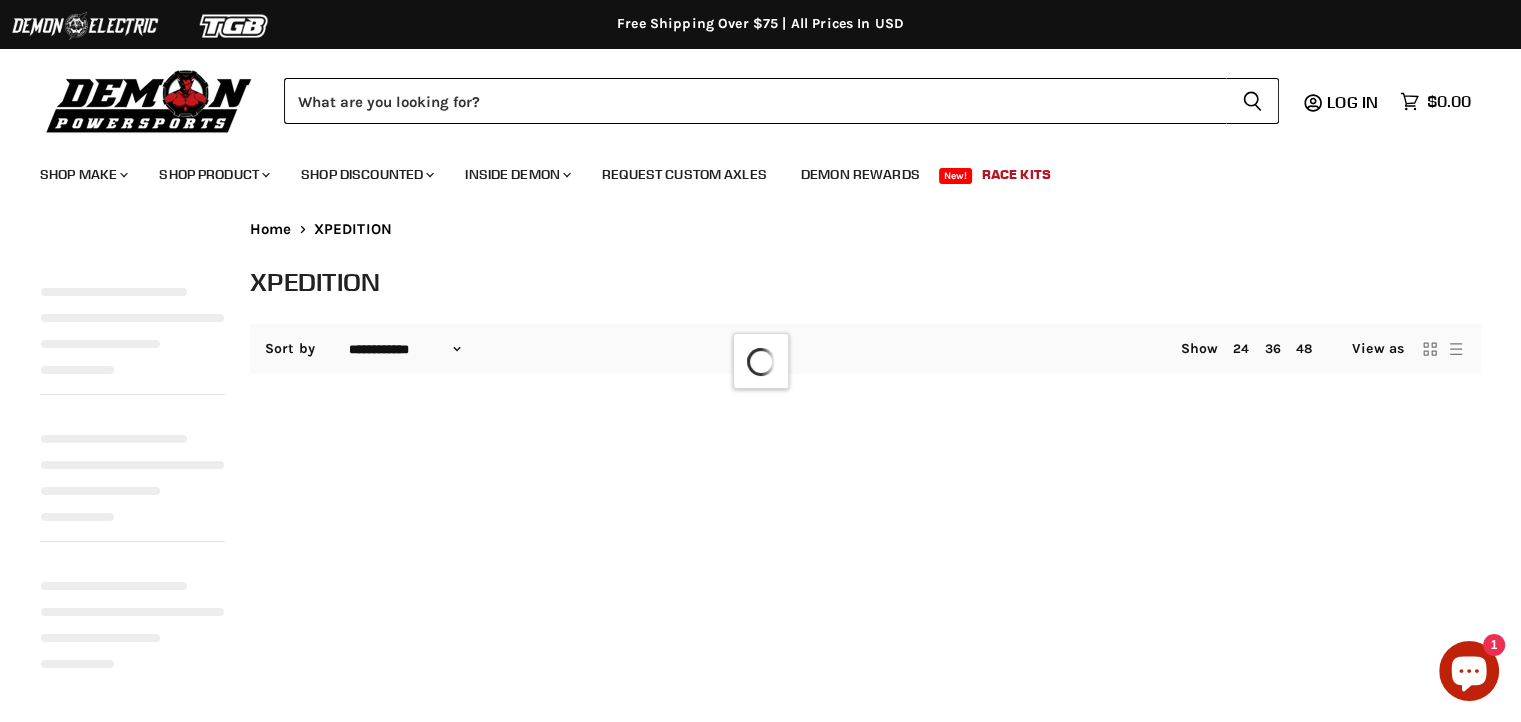 select on "**********" 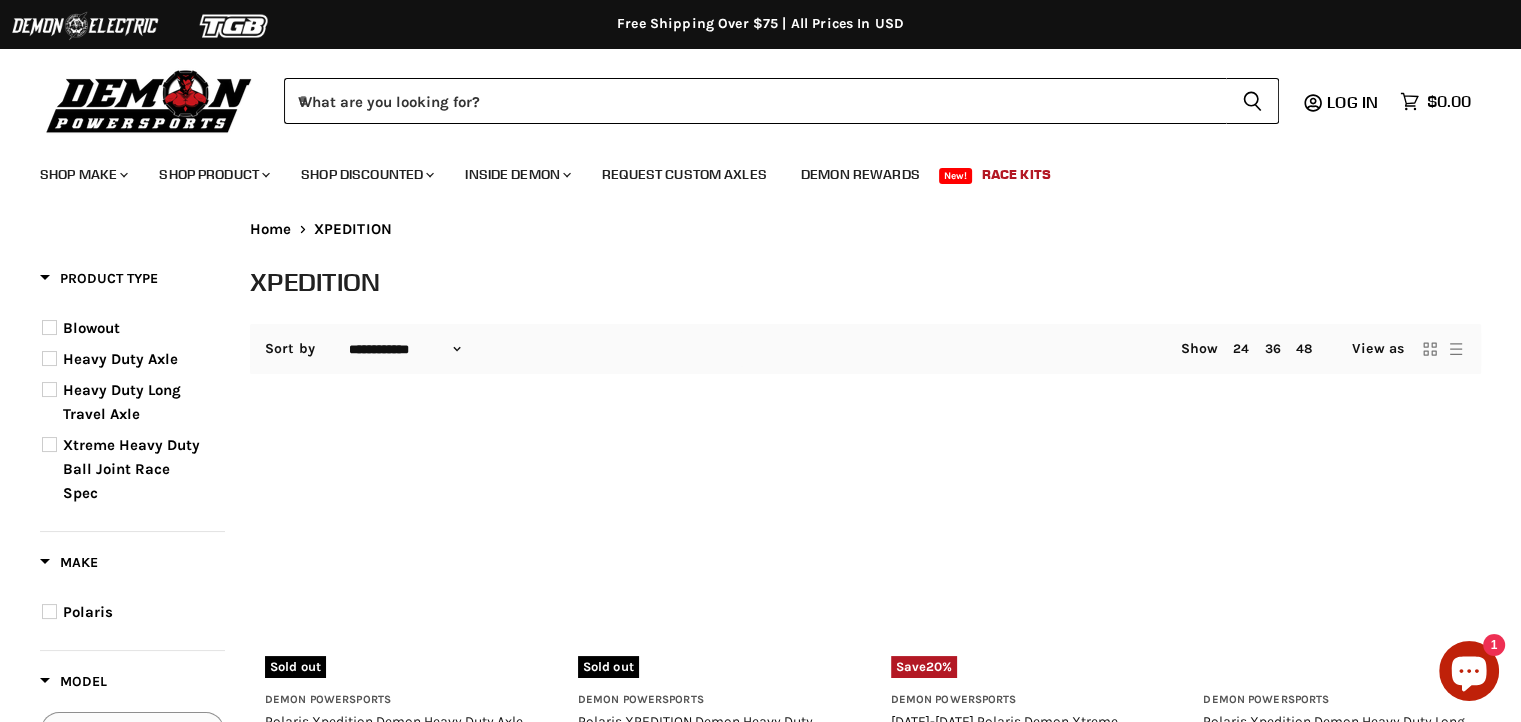 scroll, scrollTop: 0, scrollLeft: 0, axis: both 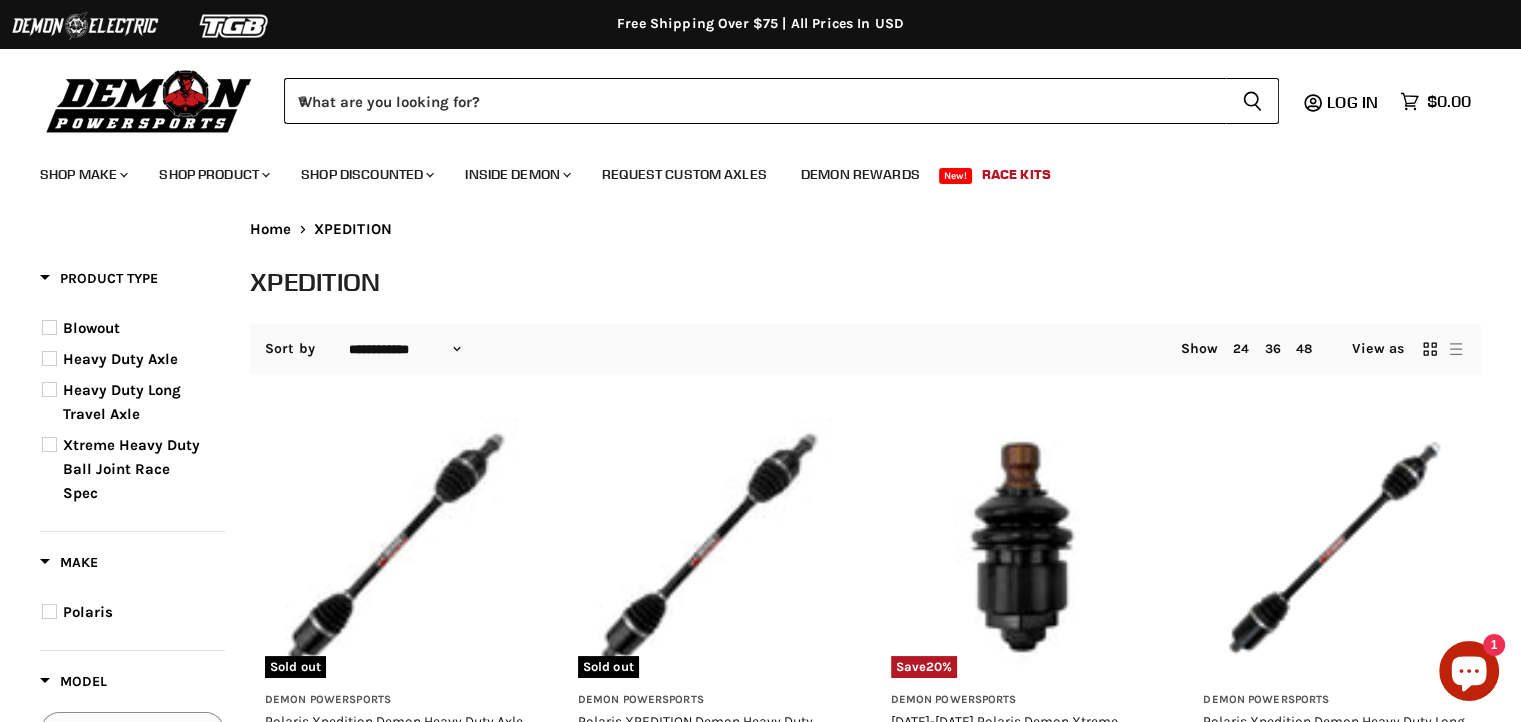 click at bounding box center [149, 100] 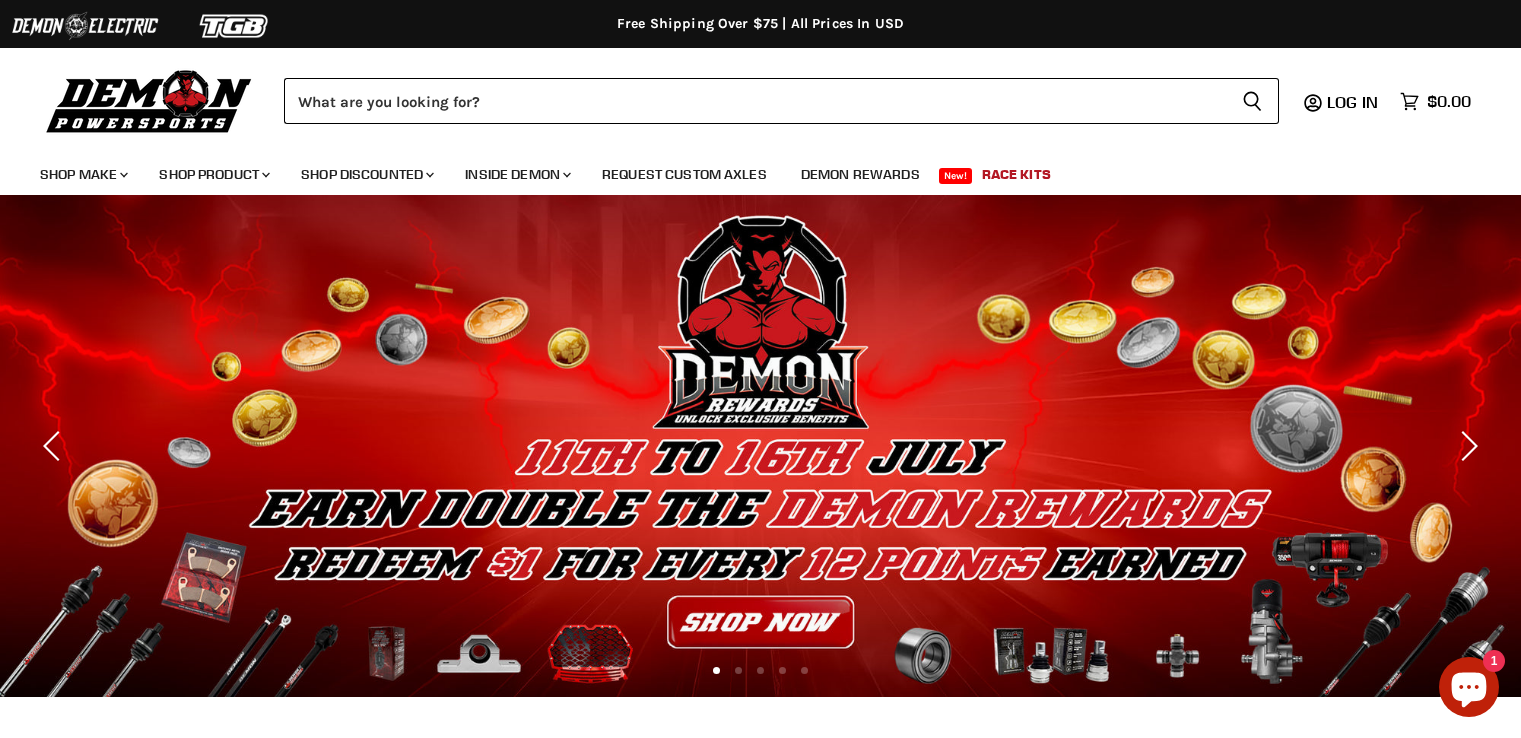 scroll, scrollTop: 0, scrollLeft: 0, axis: both 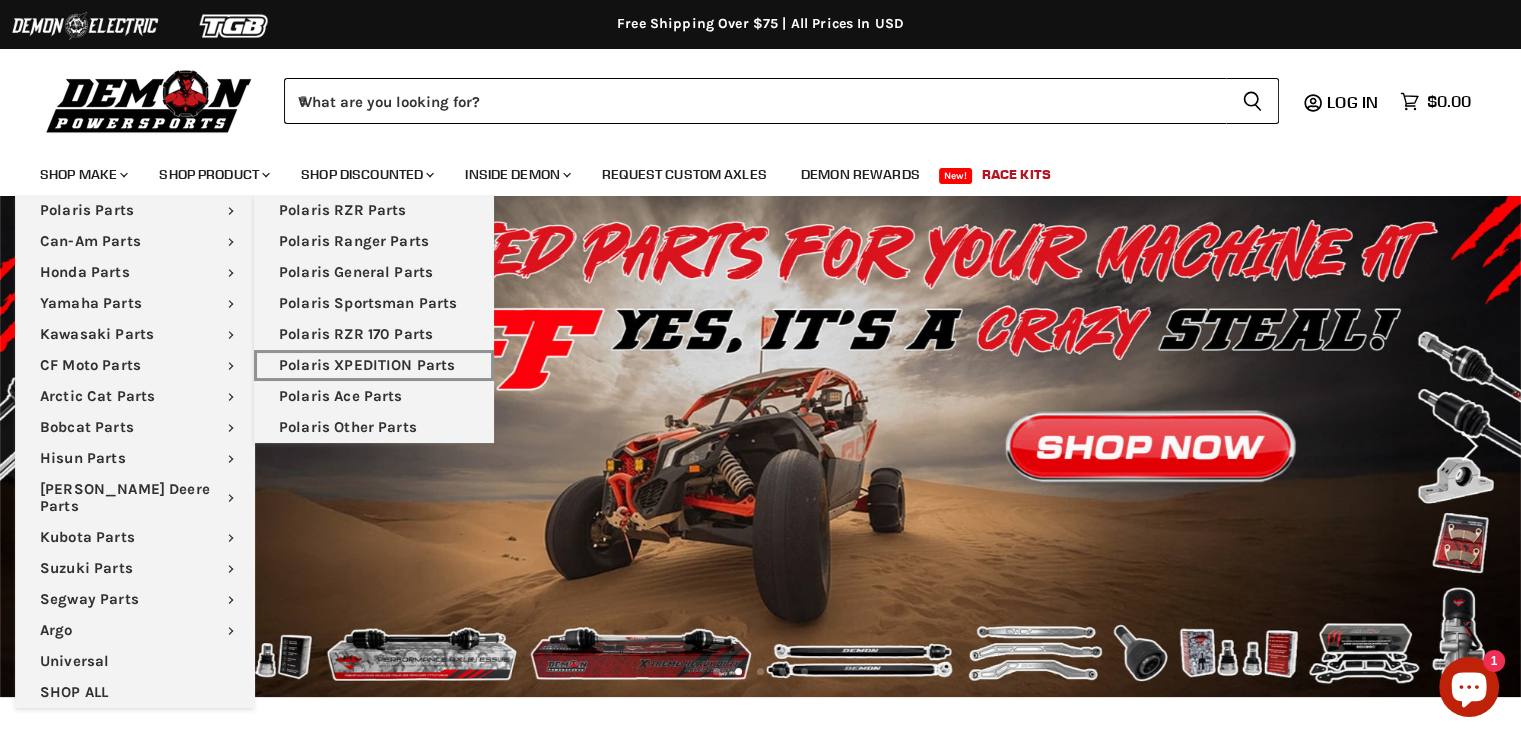 click on "Polaris XPEDITION Parts" at bounding box center [374, 365] 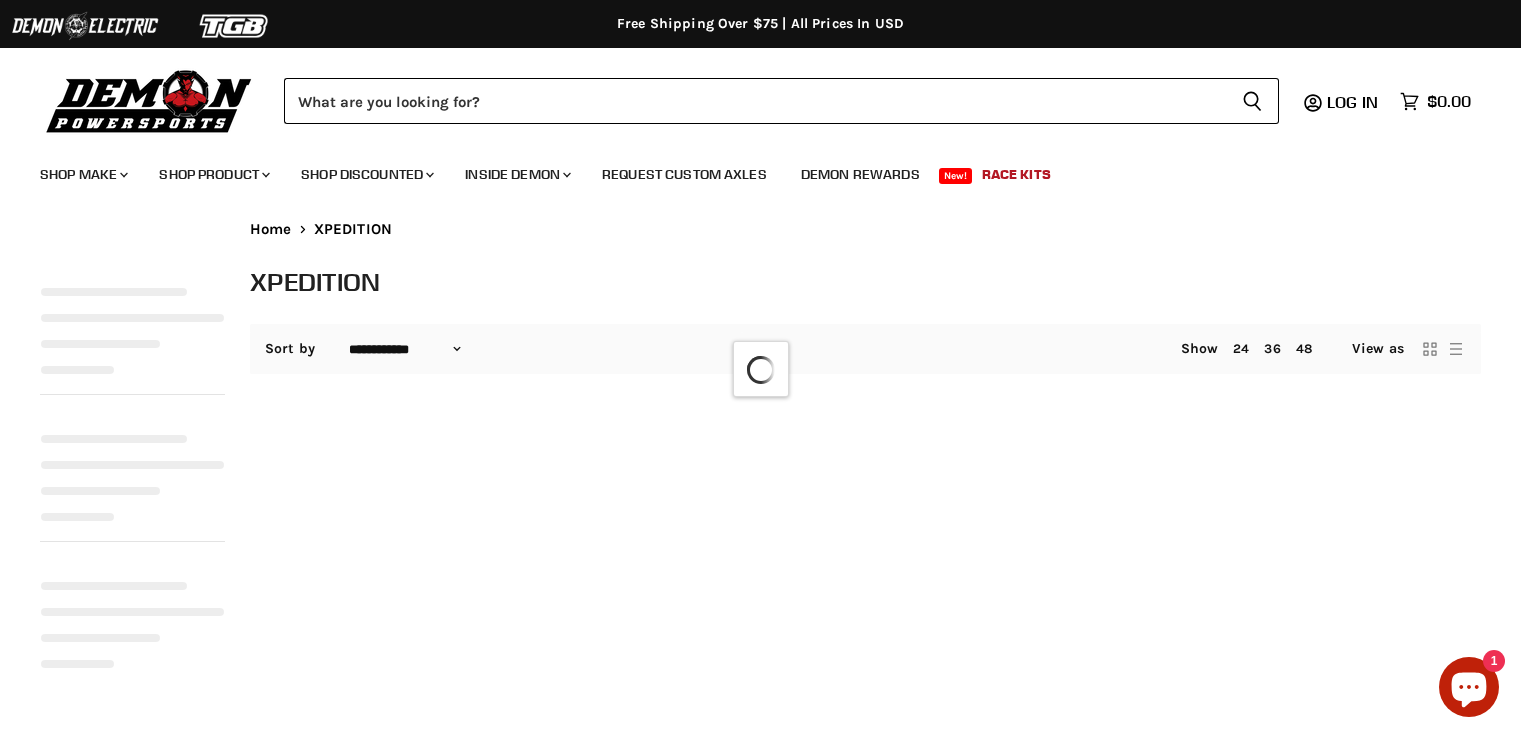 select on "**********" 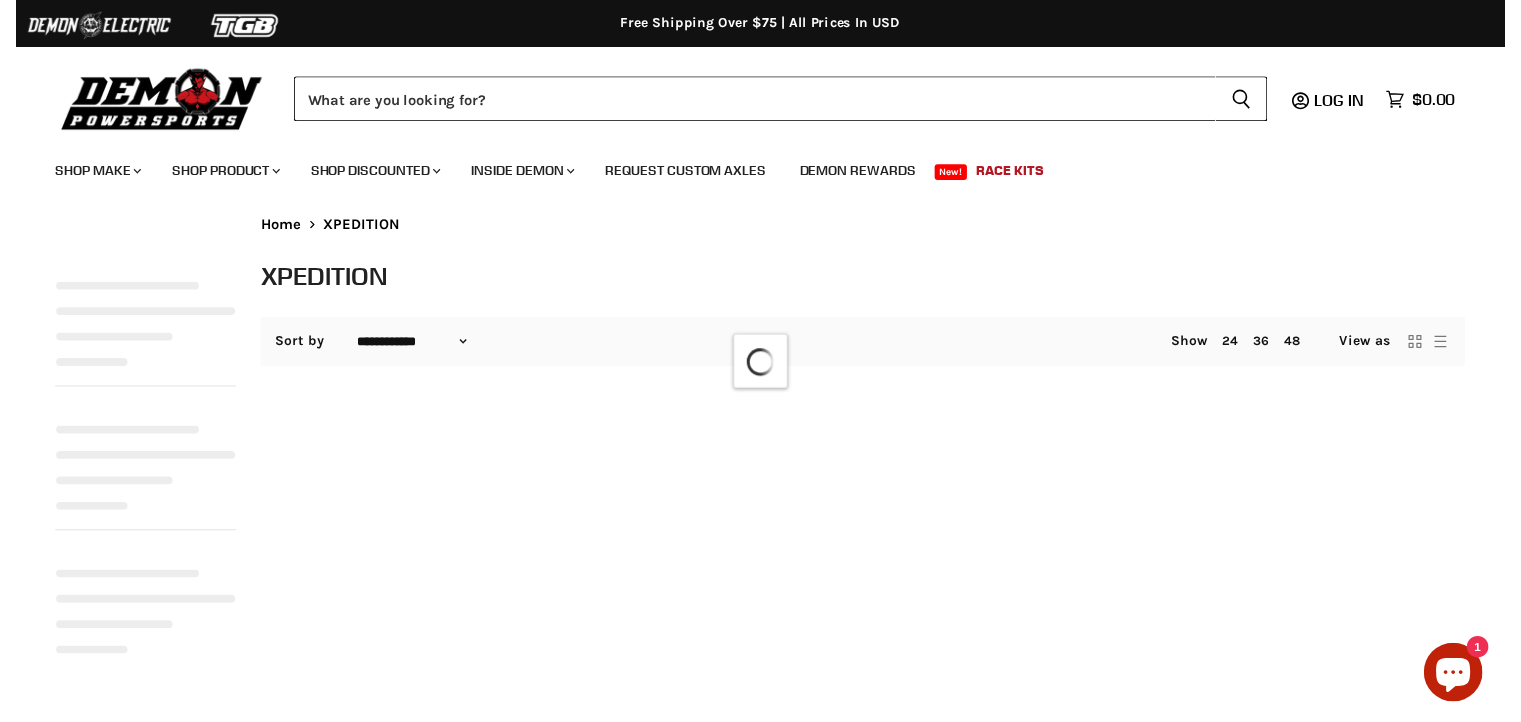 scroll, scrollTop: 0, scrollLeft: 0, axis: both 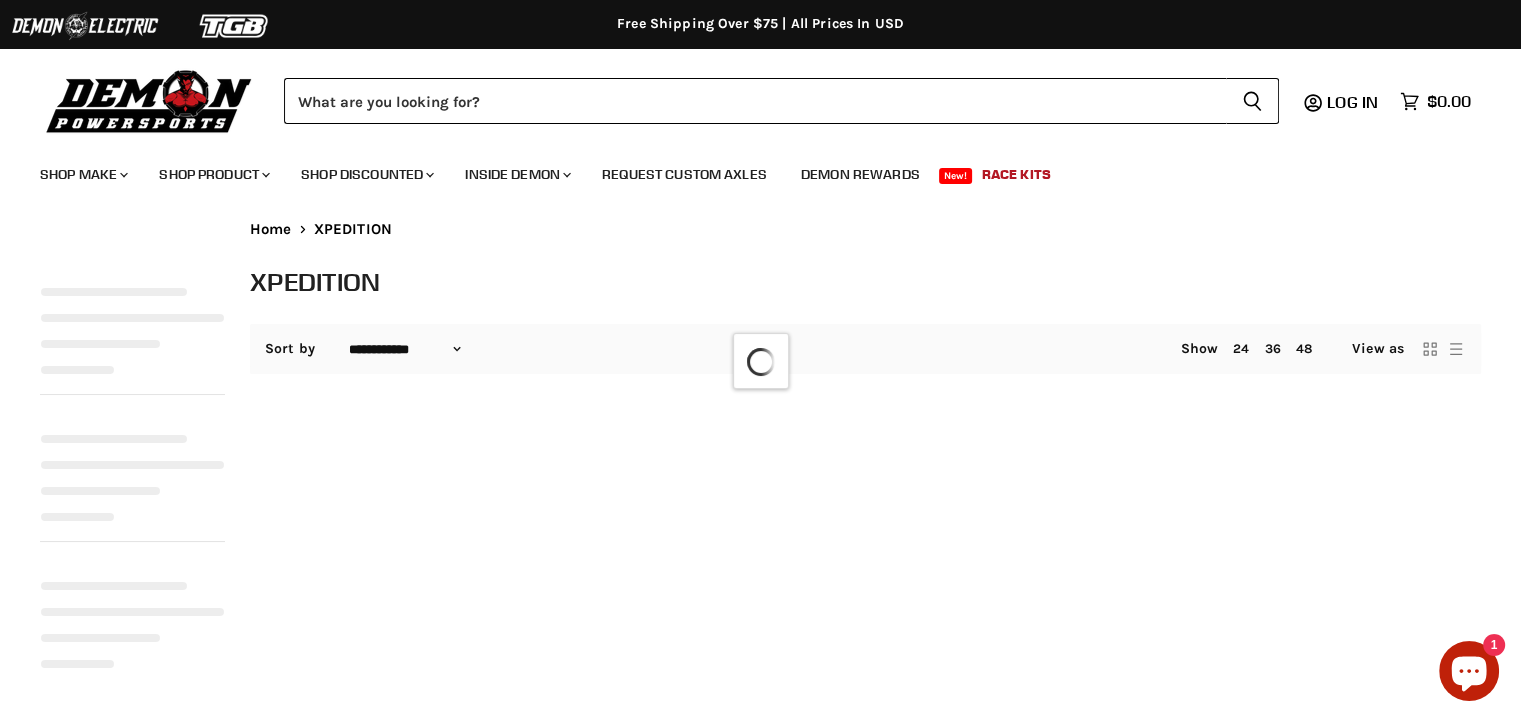 select on "**********" 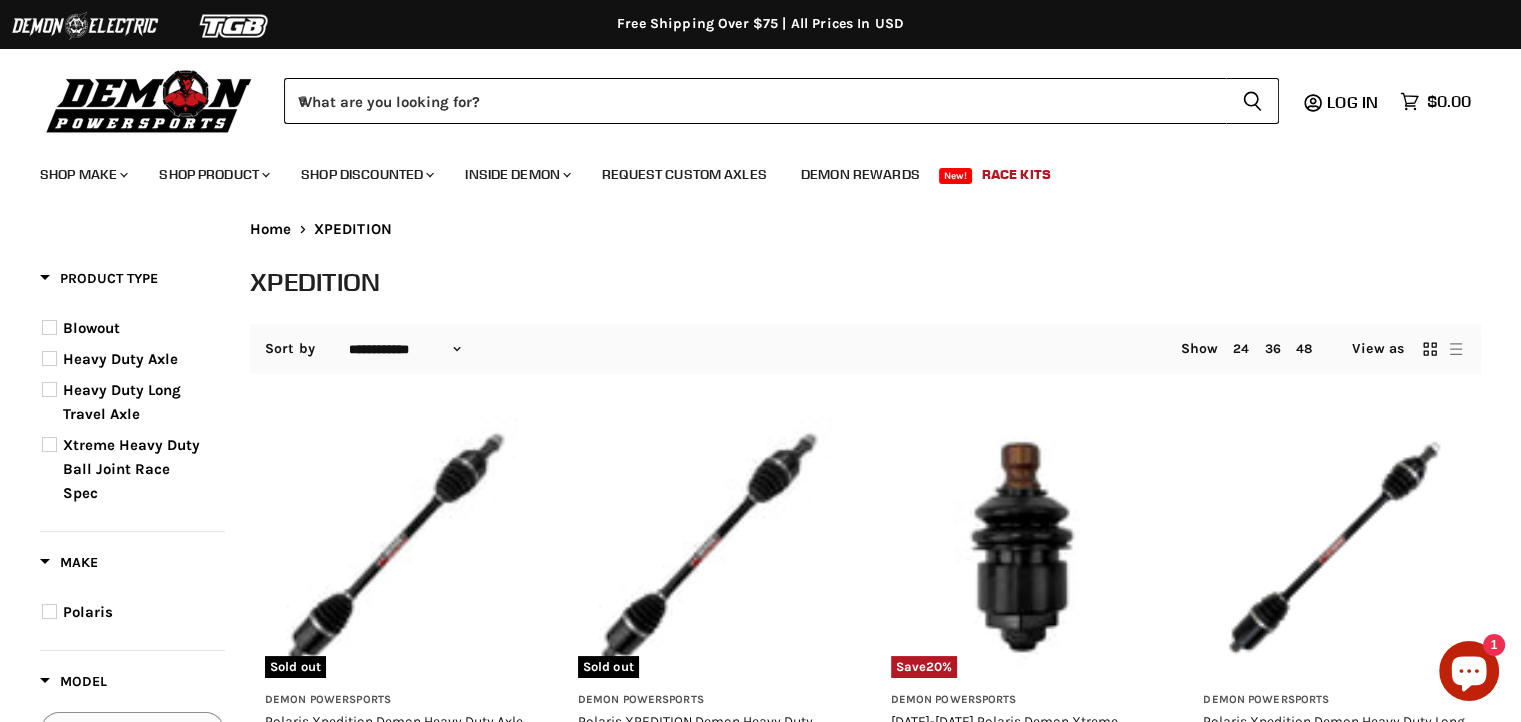 scroll, scrollTop: 0, scrollLeft: 0, axis: both 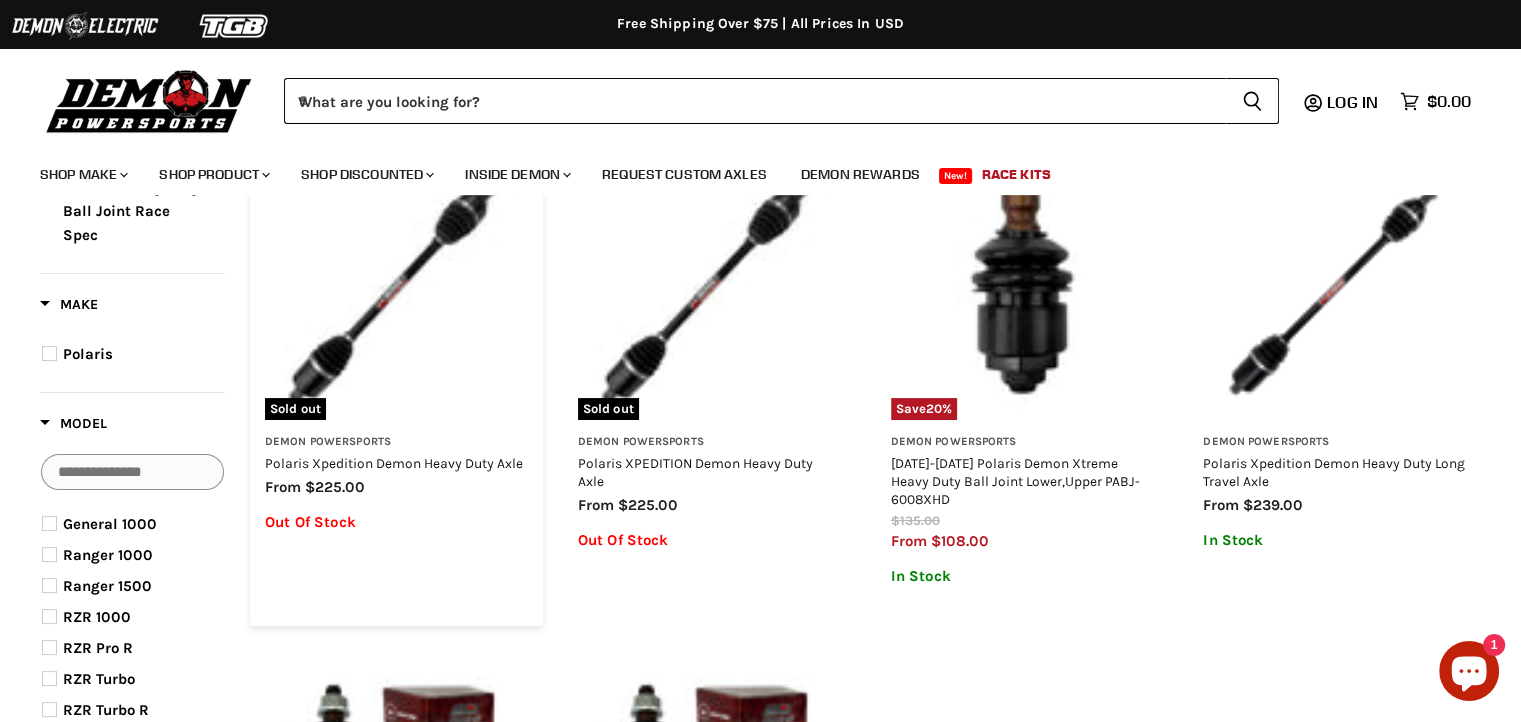 click on "Polaris Xpedition Demon Heavy Duty Axle" at bounding box center (394, 463) 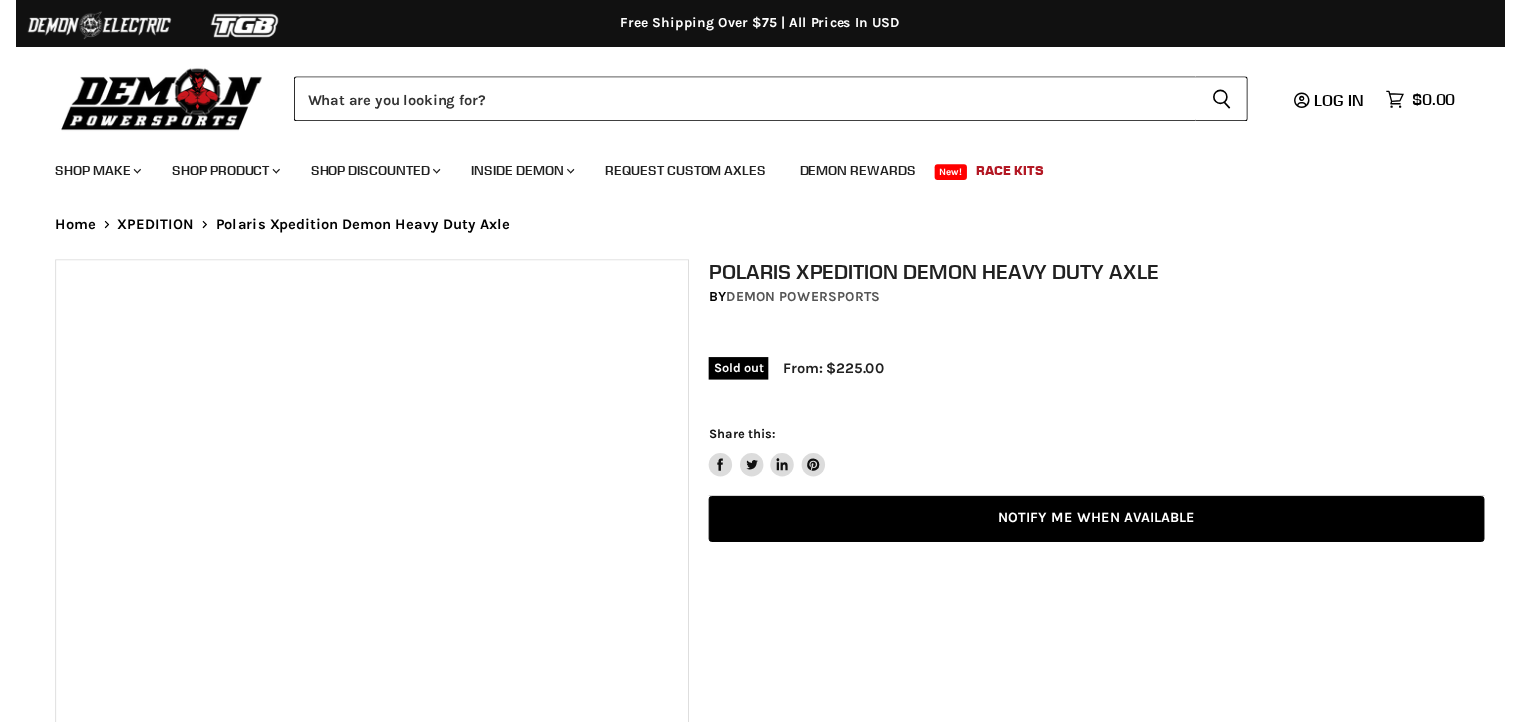 scroll, scrollTop: 0, scrollLeft: 0, axis: both 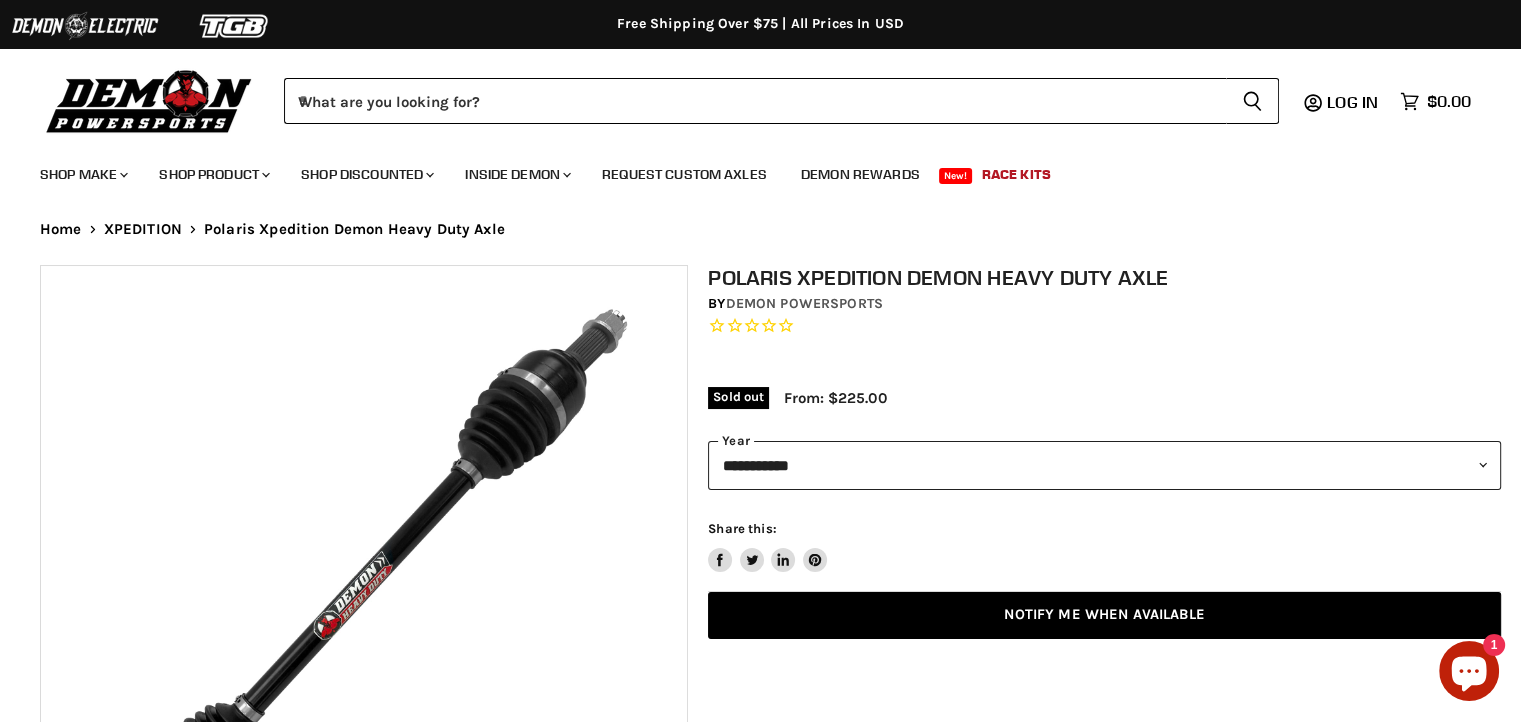 click on "**********" at bounding box center [1104, 465] 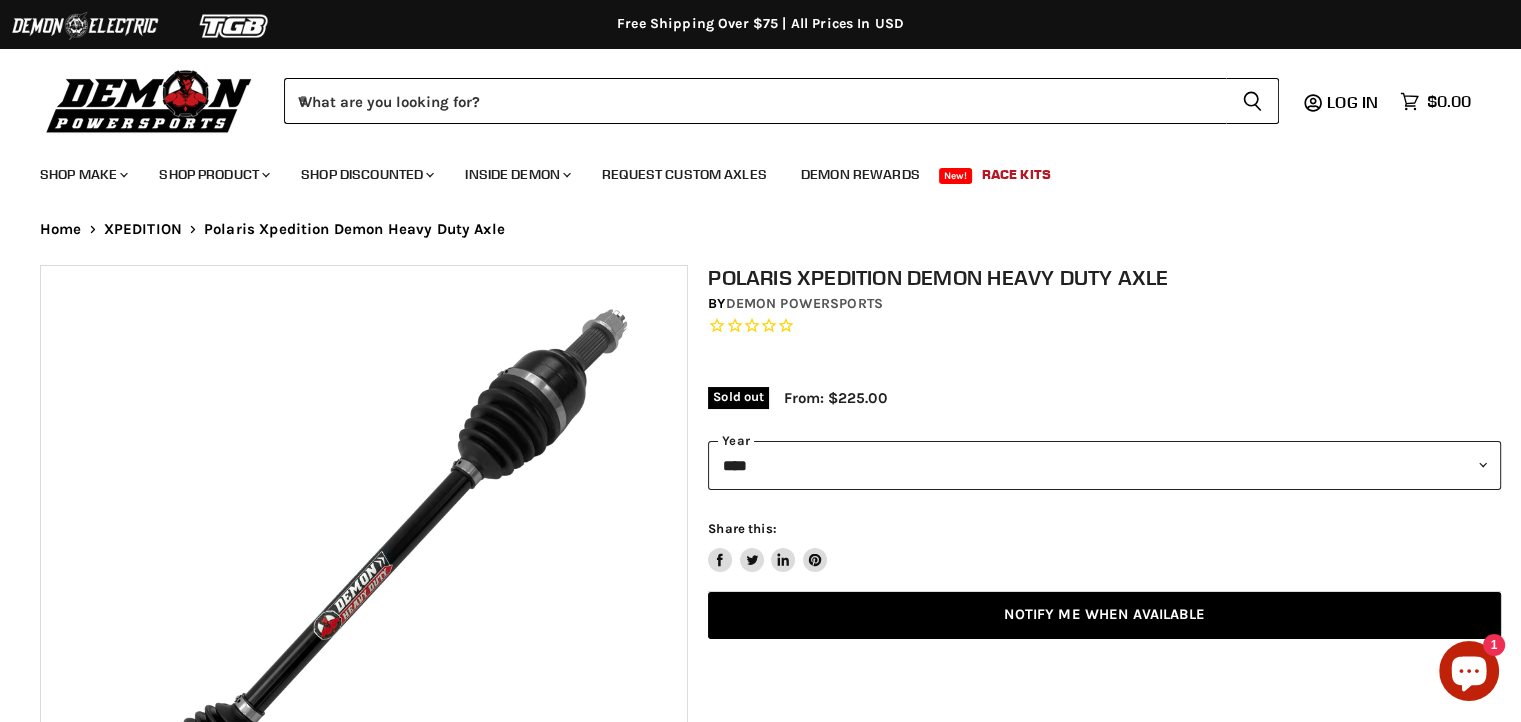 click on "**********" at bounding box center (1104, 465) 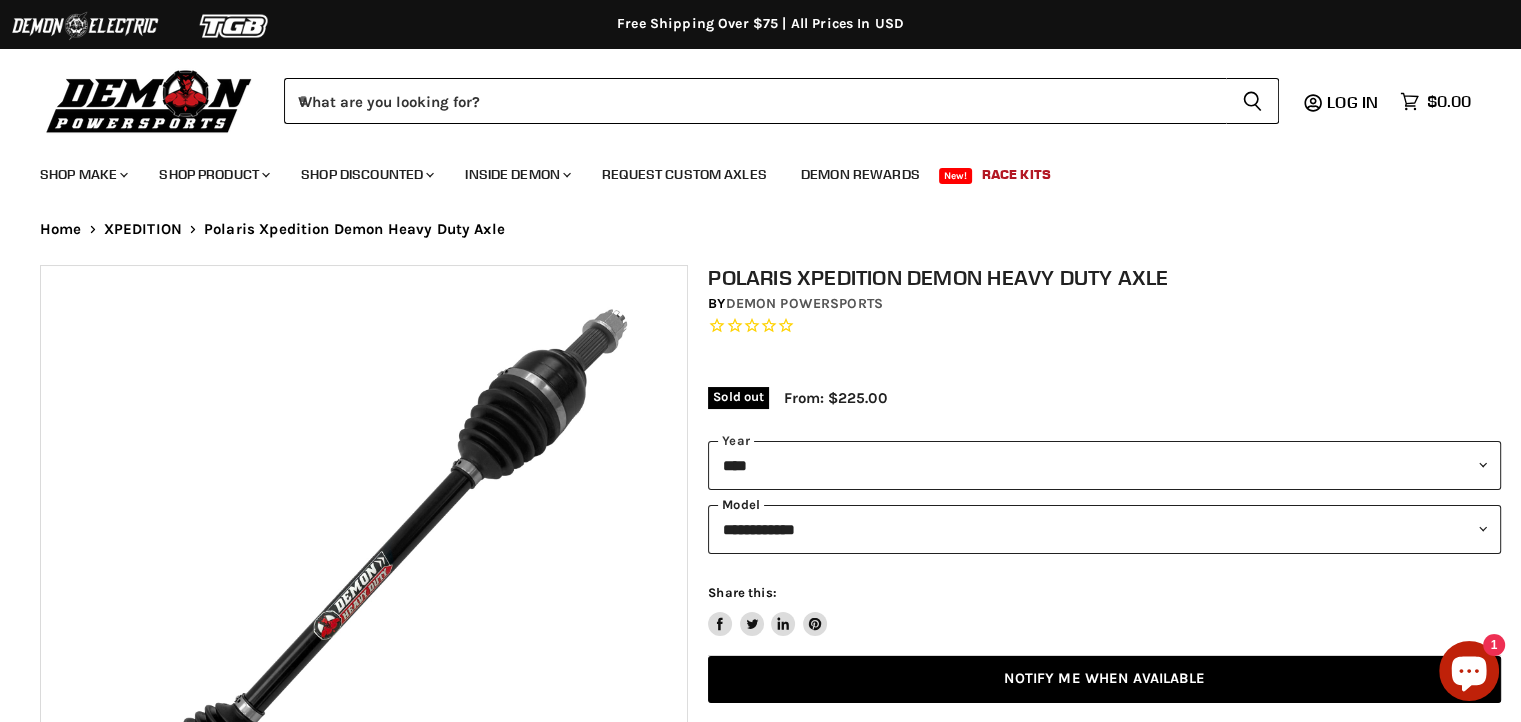 click on "**********" at bounding box center (1104, 529) 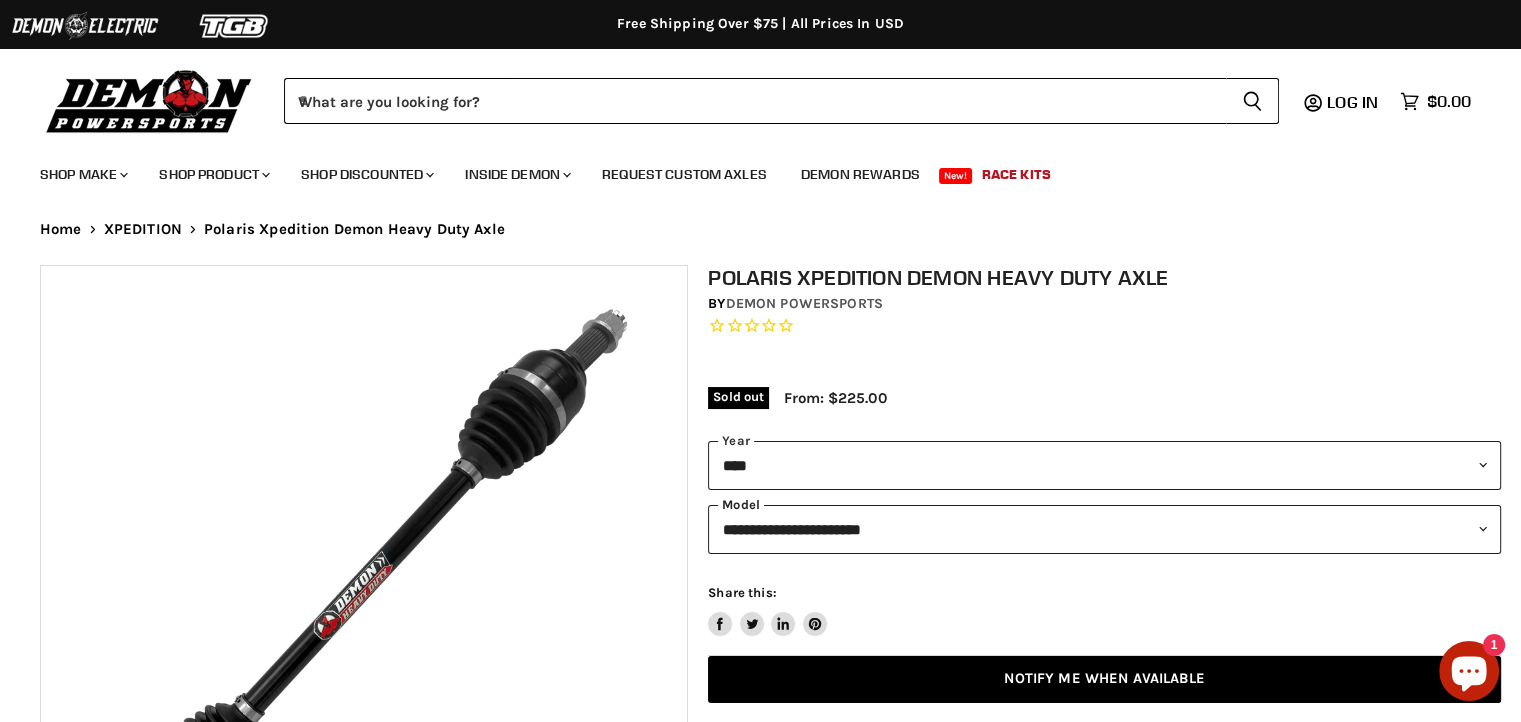 click on "**********" at bounding box center (1104, 529) 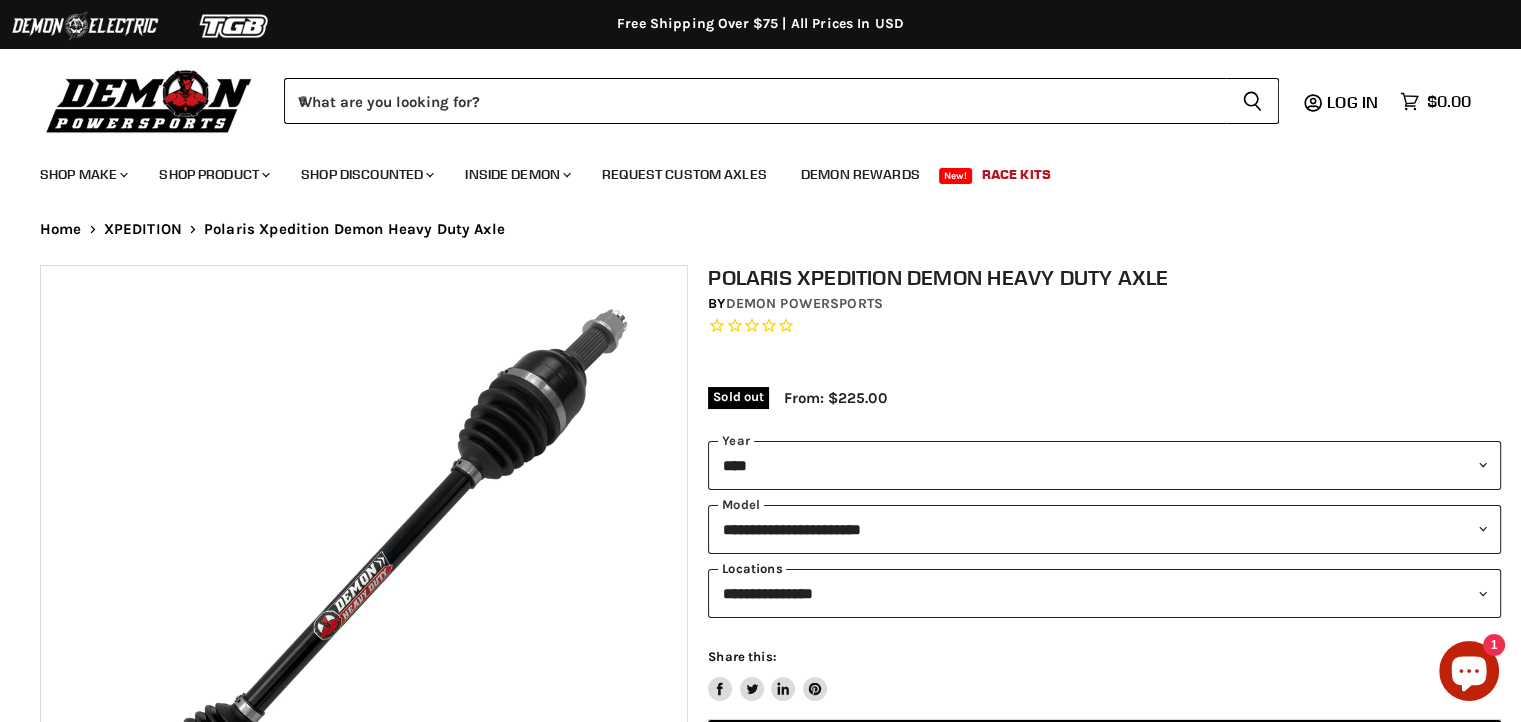 click on "**********" at bounding box center (1104, 593) 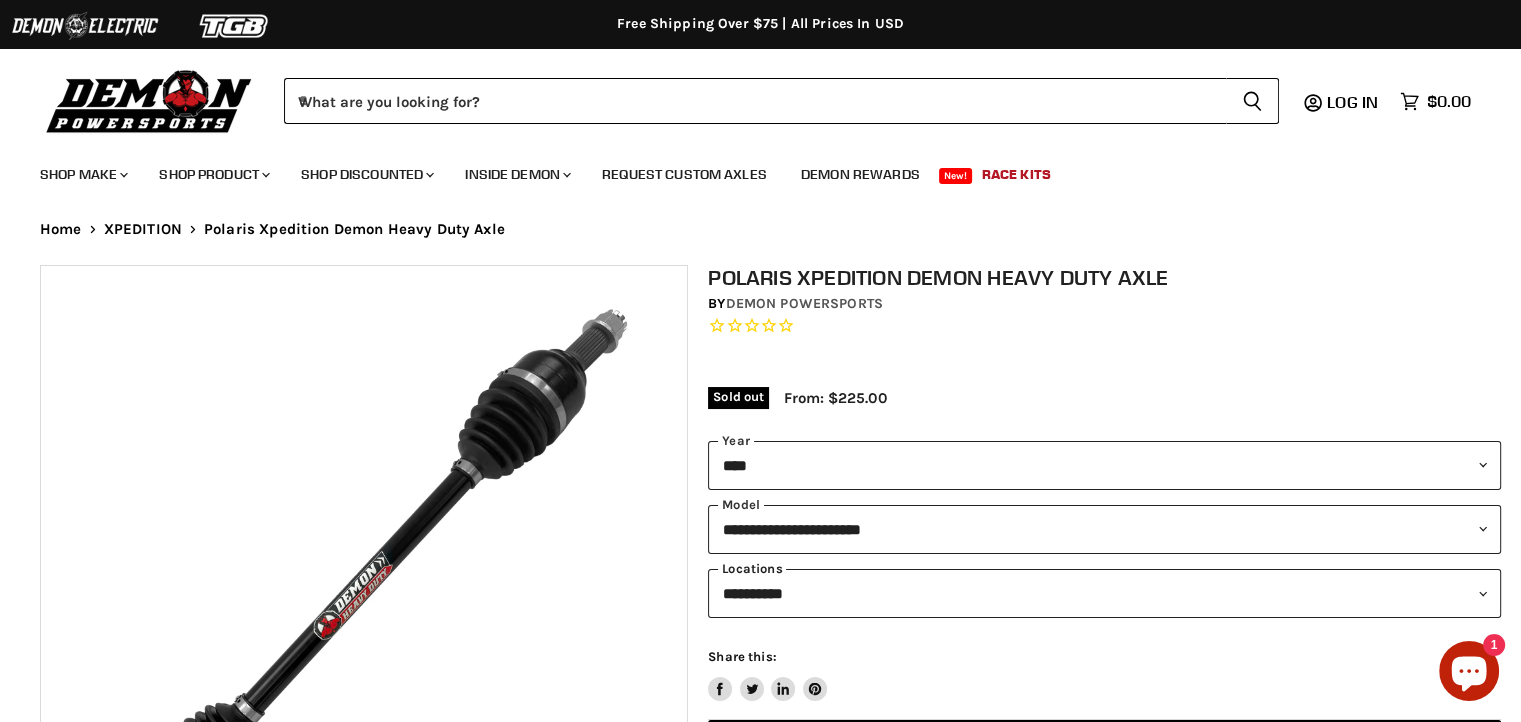 click on "**********" at bounding box center (1104, 593) 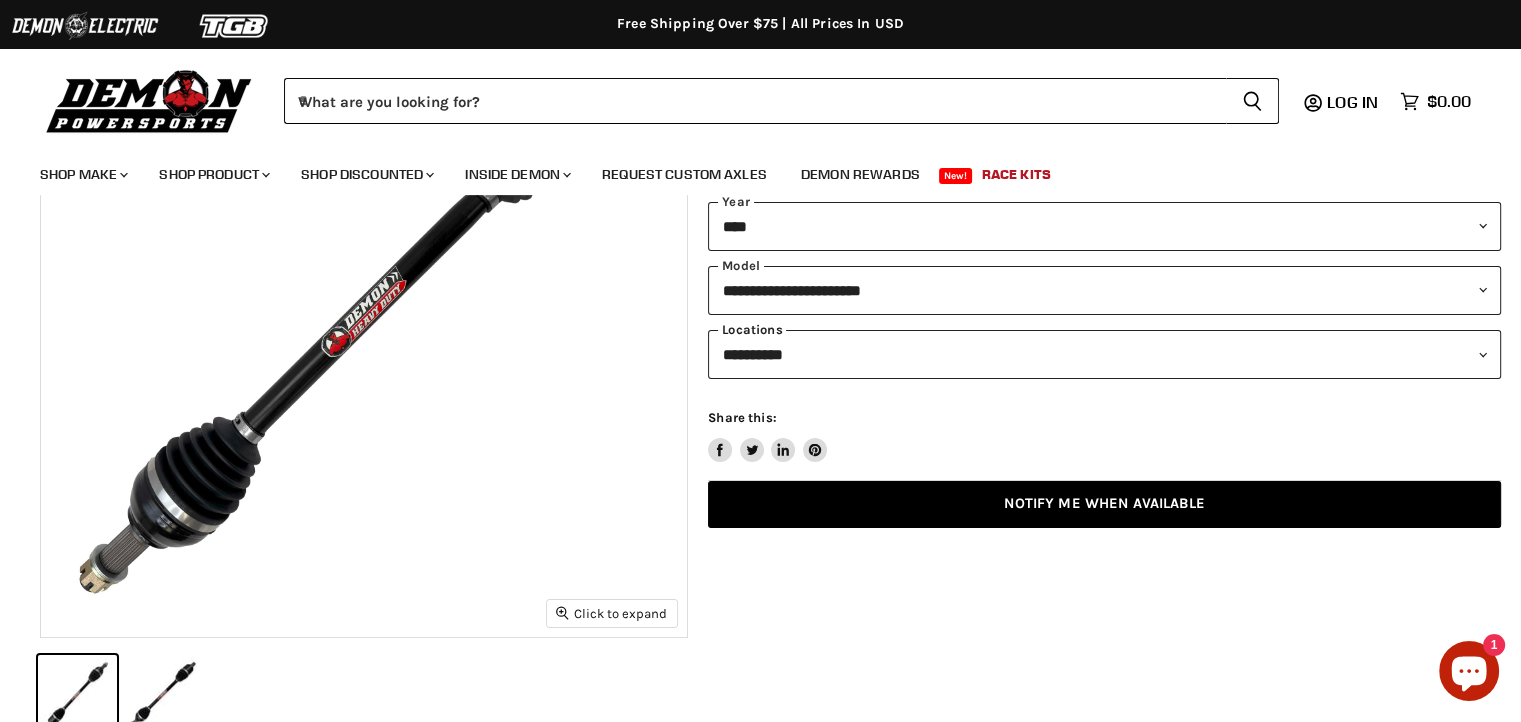 scroll, scrollTop: 276, scrollLeft: 0, axis: vertical 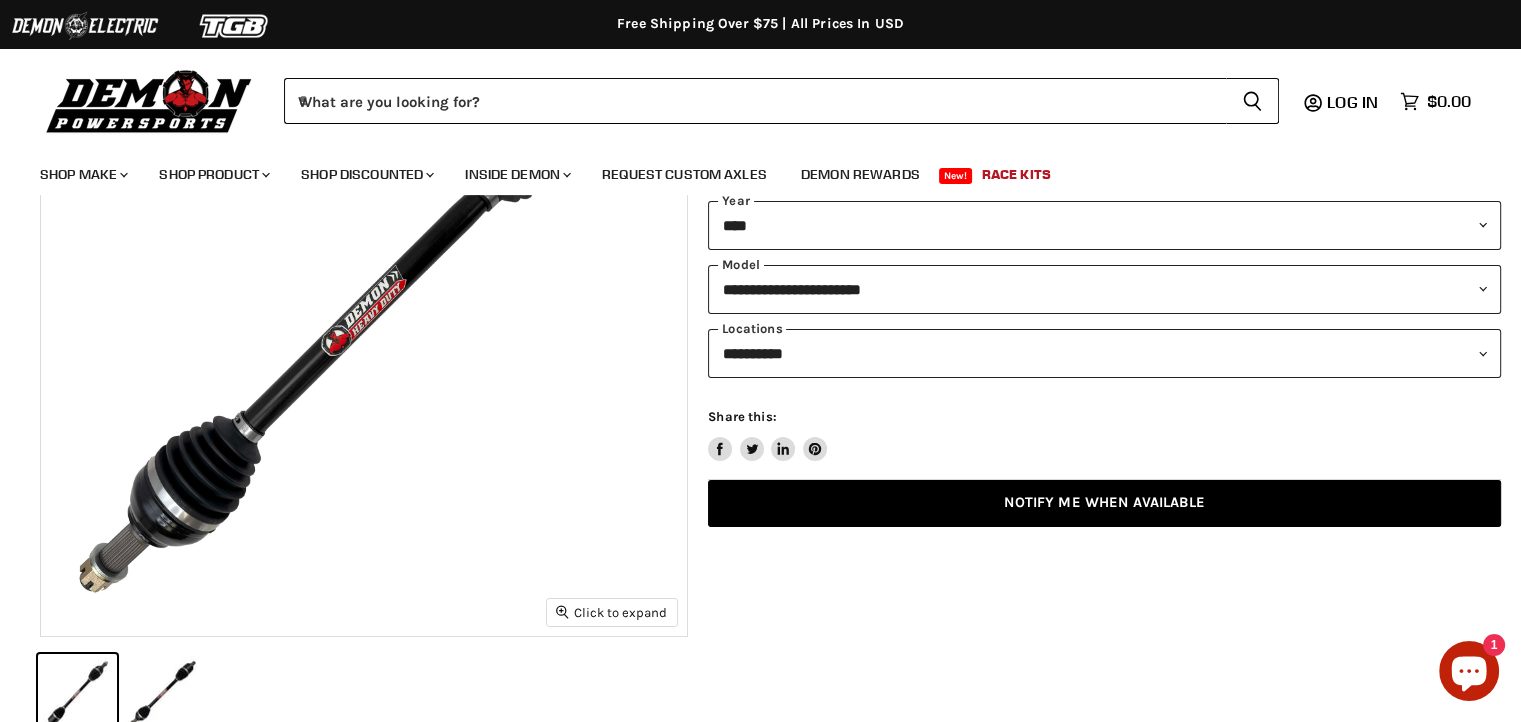 click on "Notify Me When Available" at bounding box center (1104, 503) 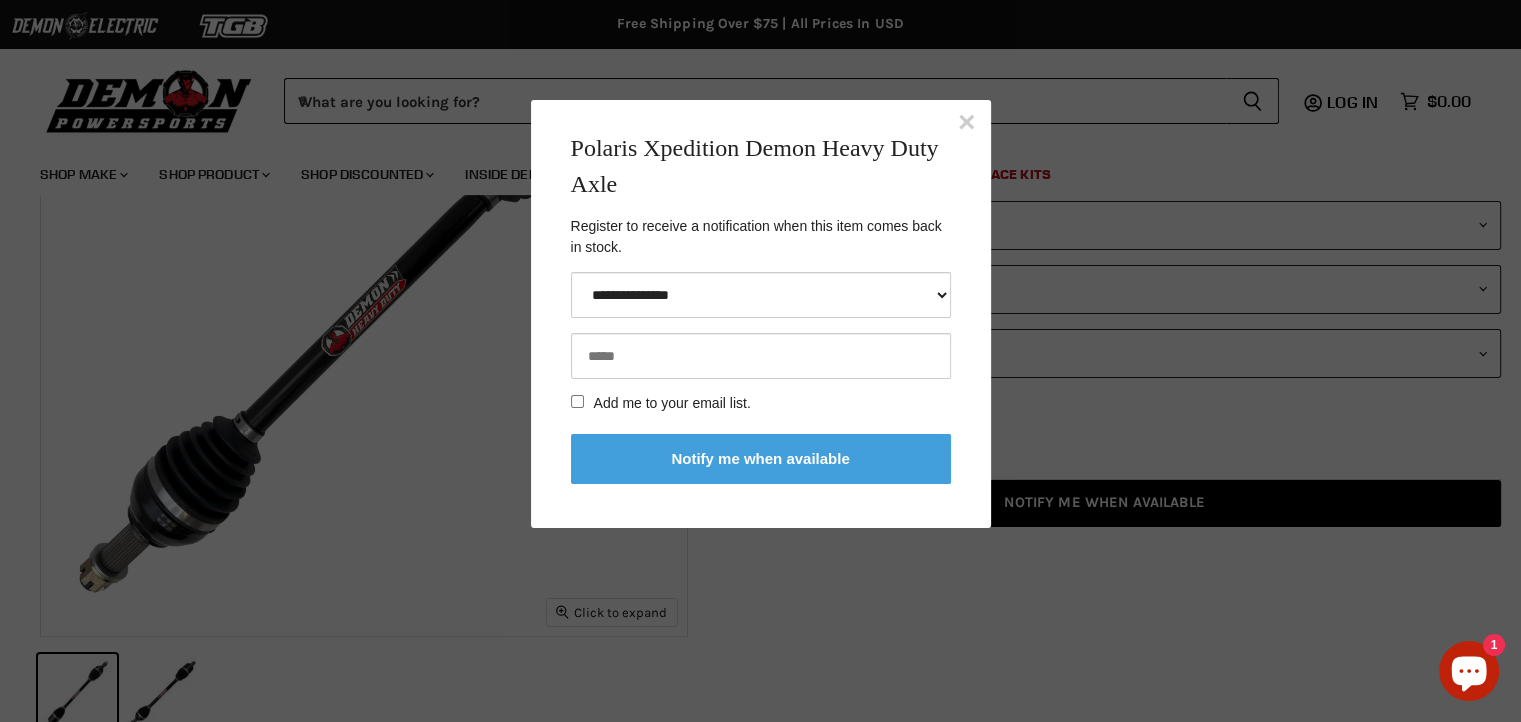 click at bounding box center [761, 356] 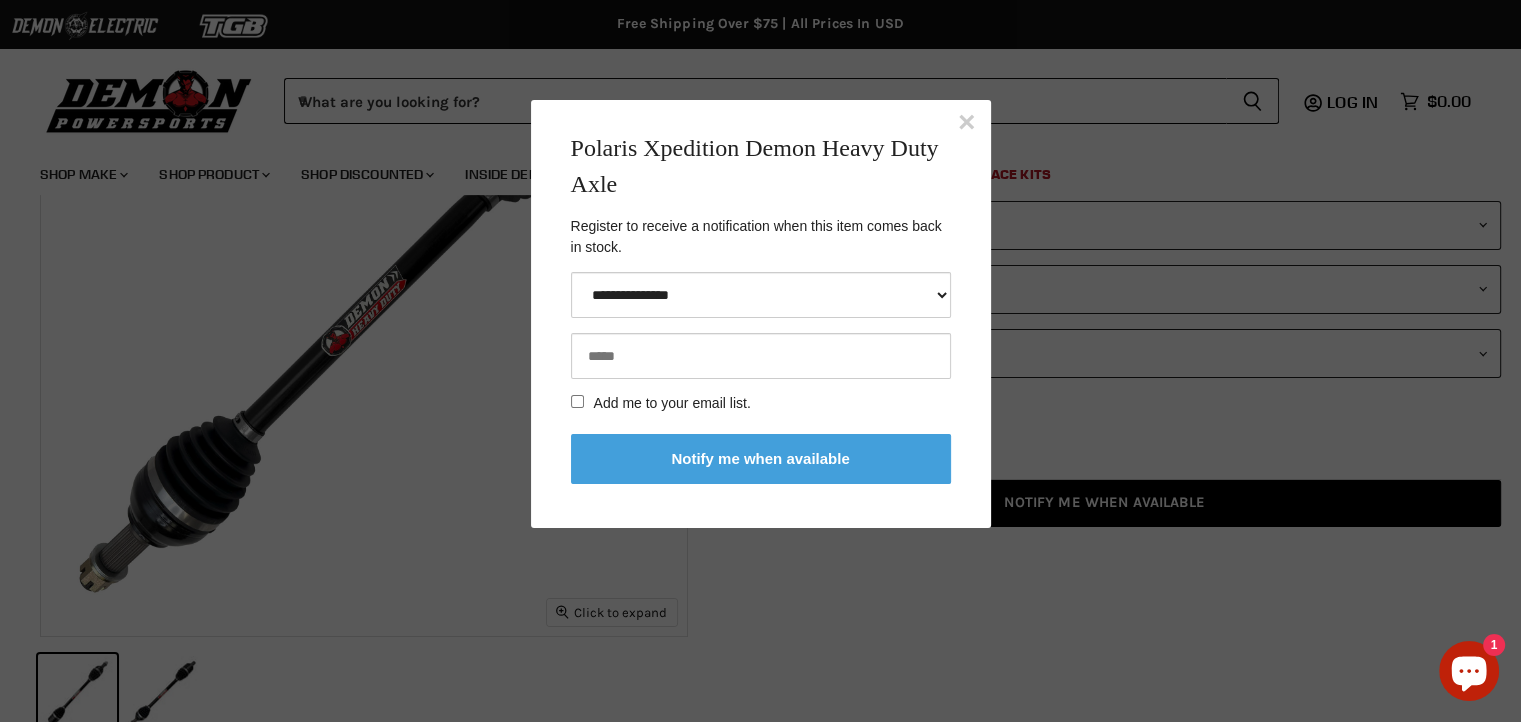 type on "**********" 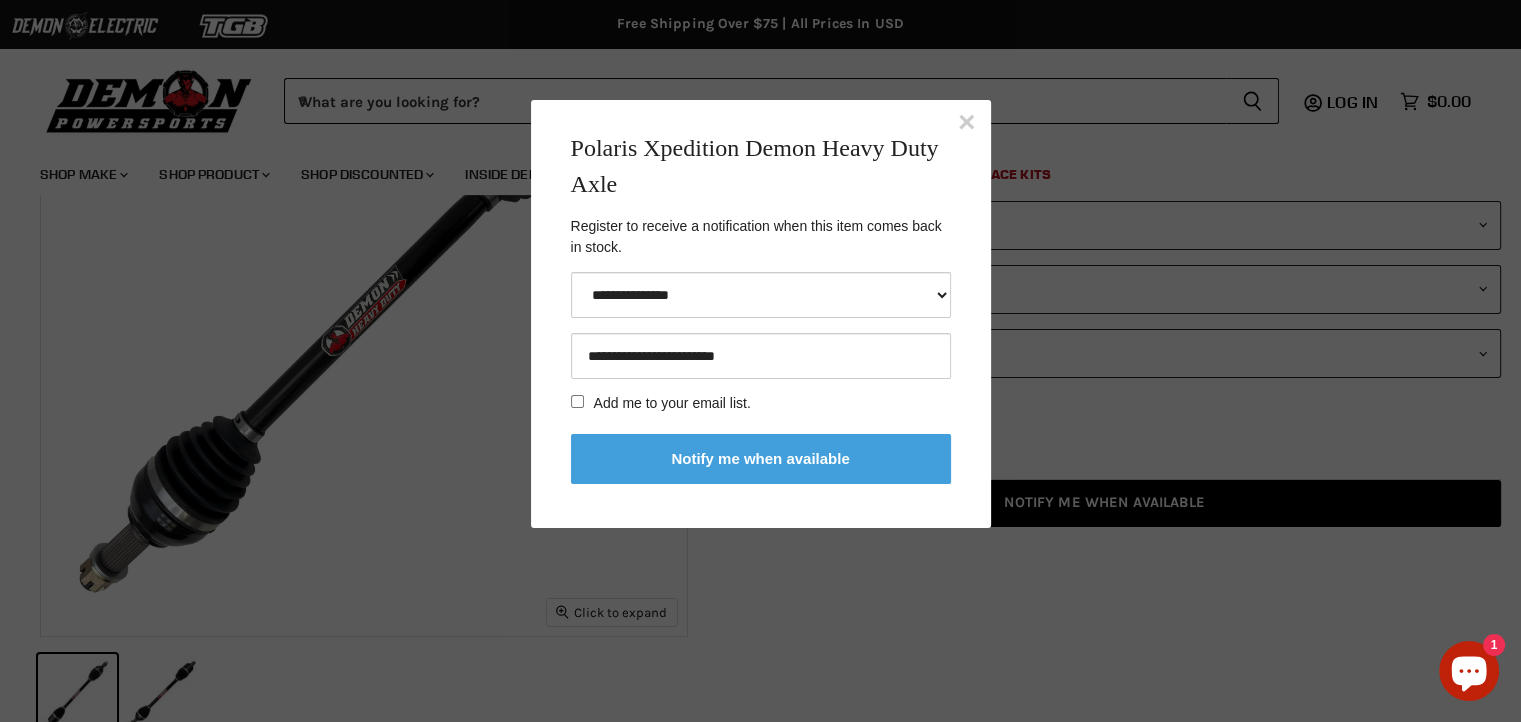 click on "Notify me when available" at bounding box center (761, 459) 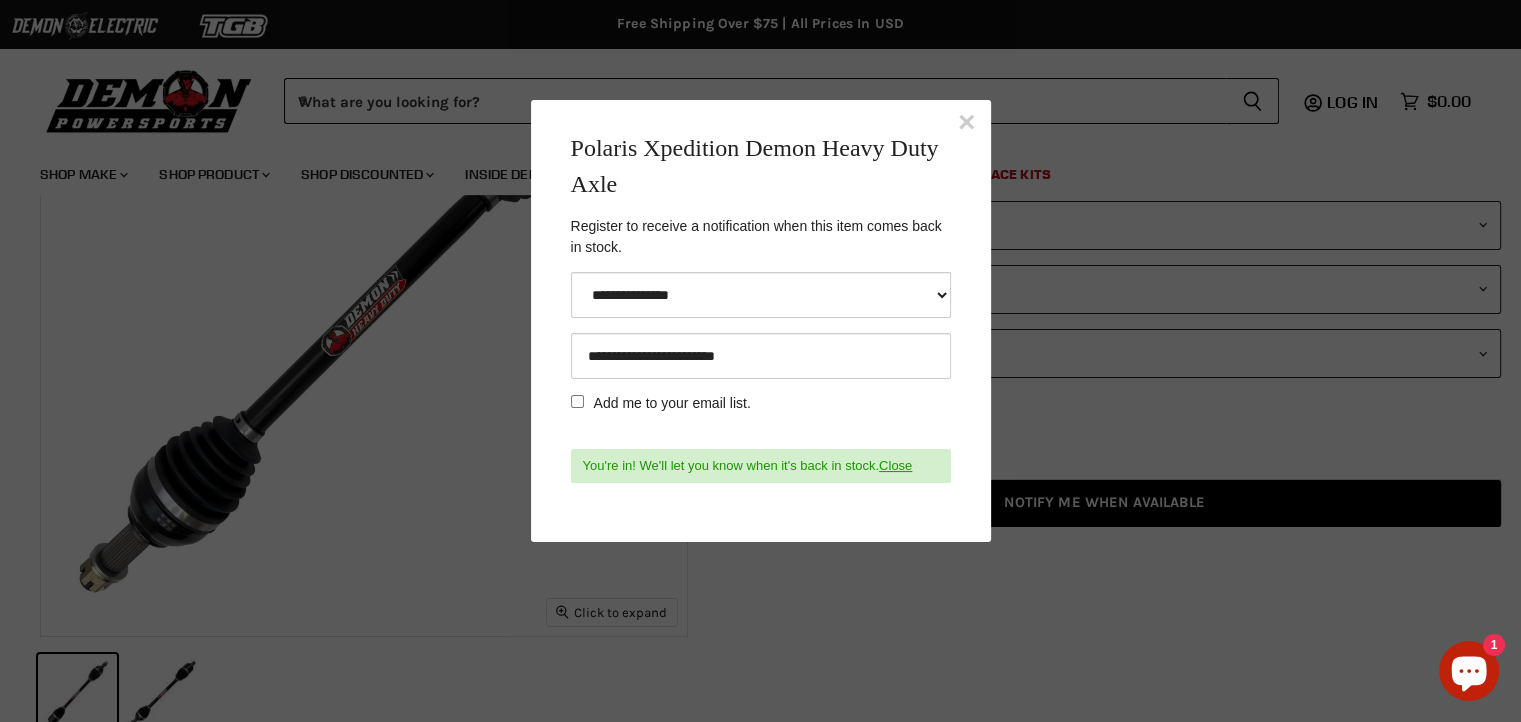 click on "×" at bounding box center [967, 122] 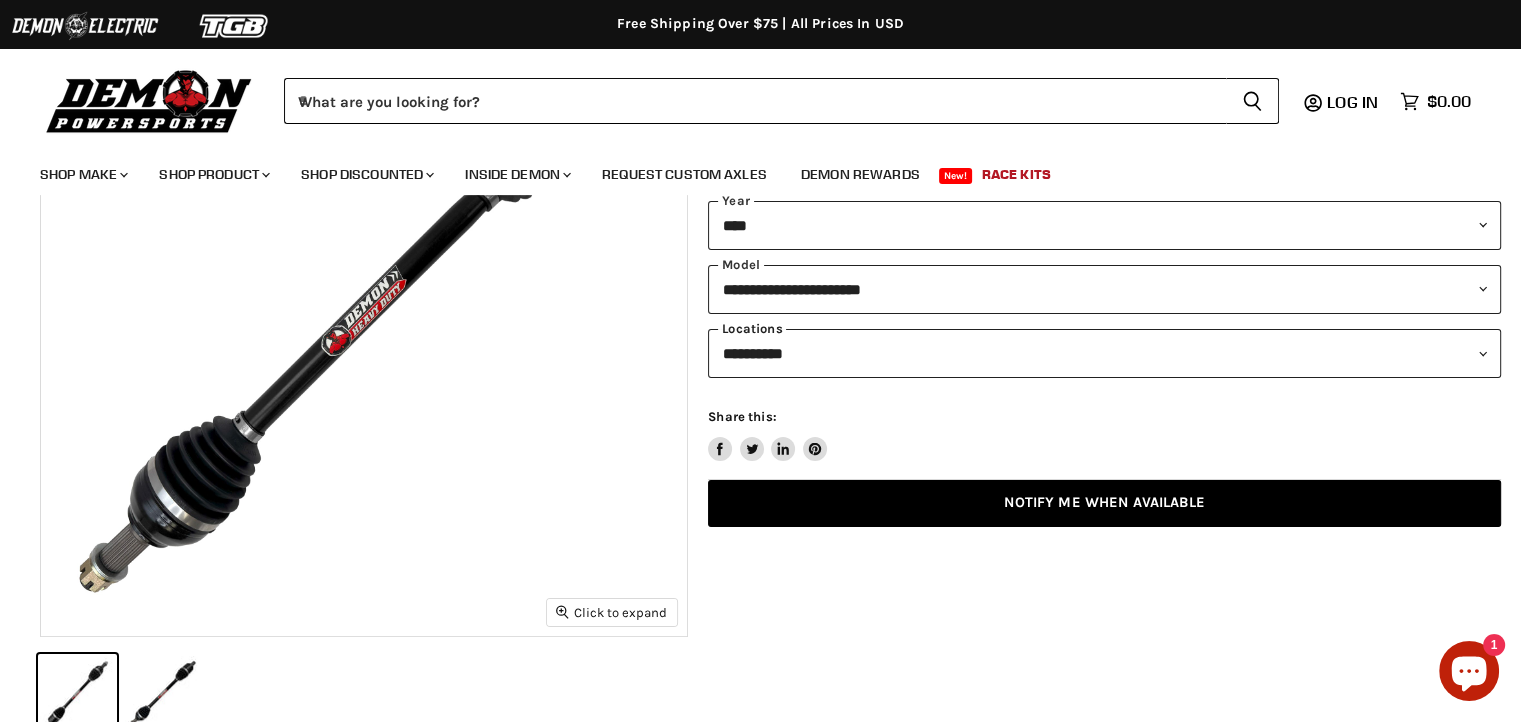 click on "**********" at bounding box center [1104, 353] 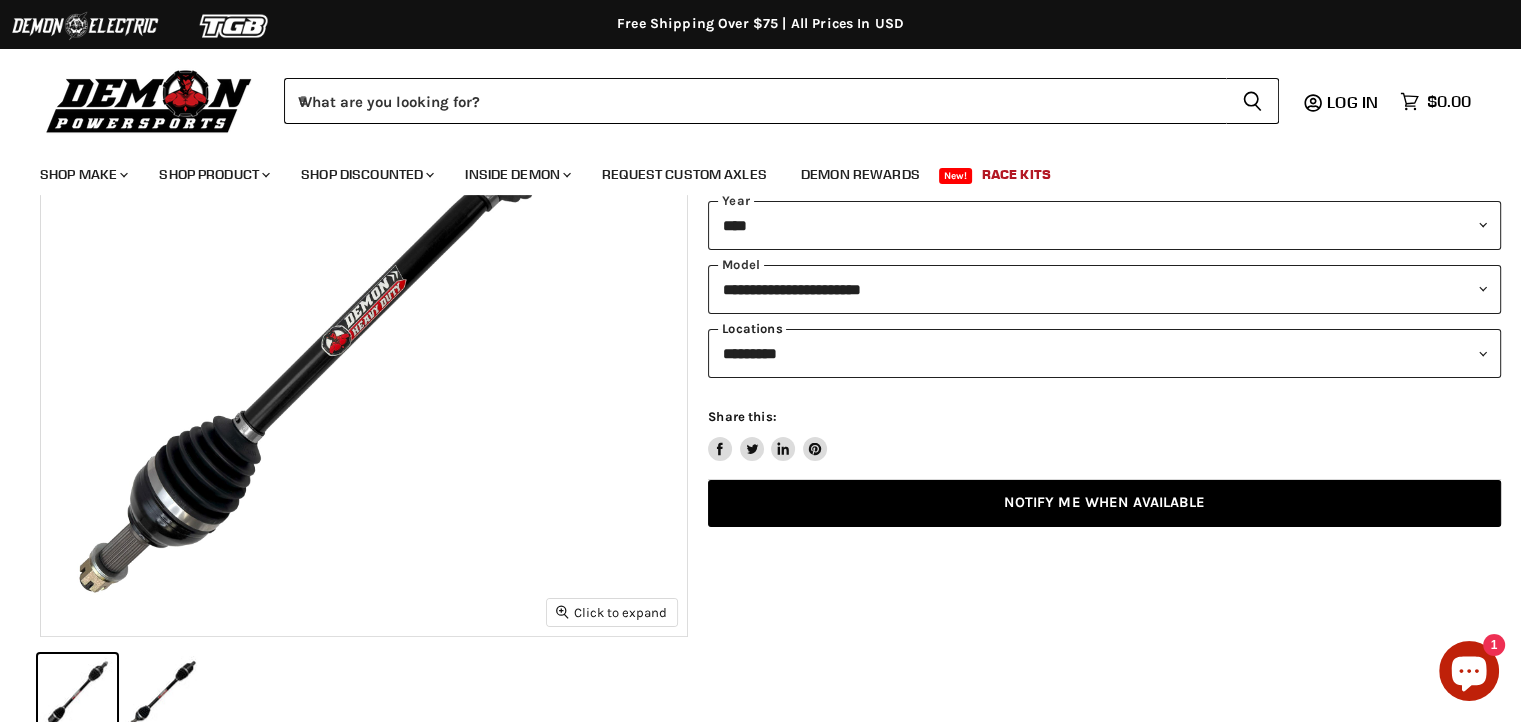 click on "**********" at bounding box center [1104, 353] 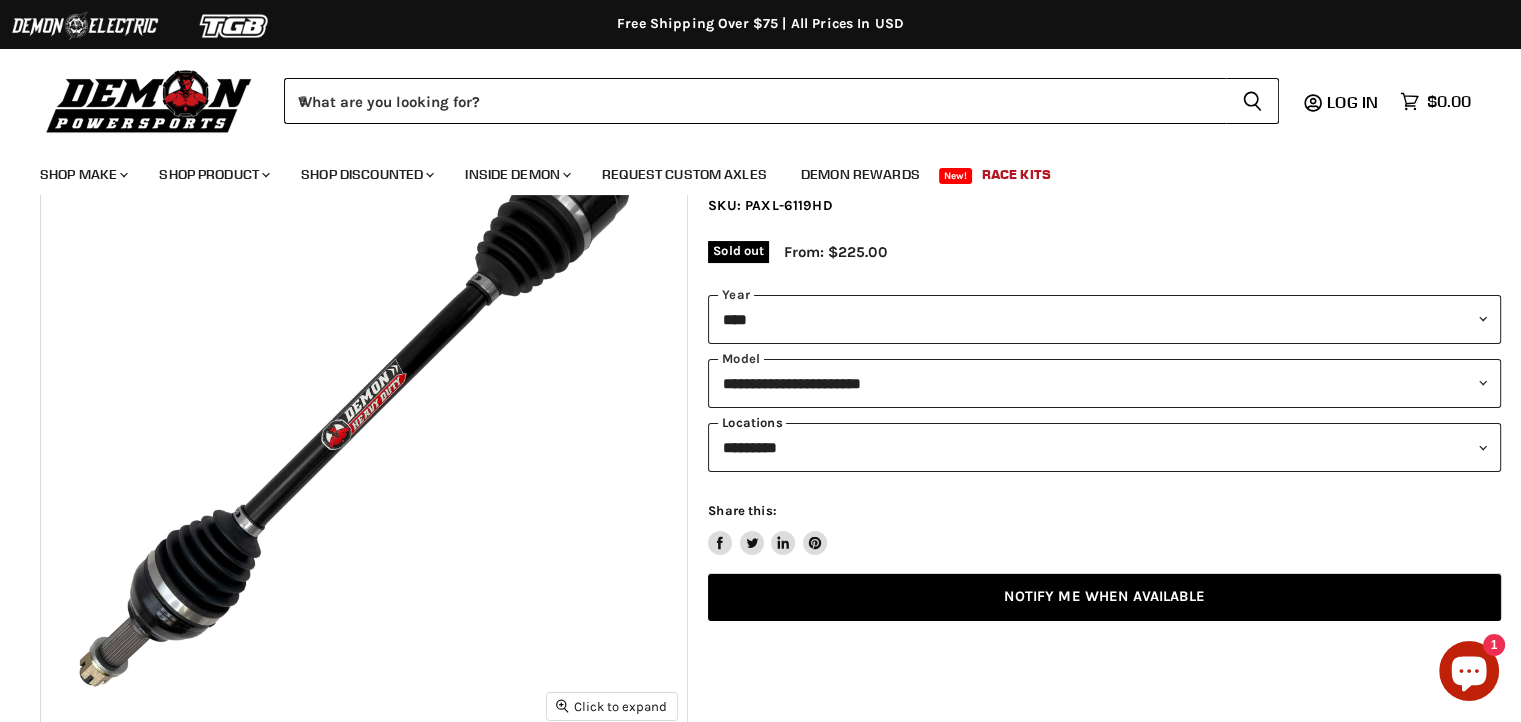 scroll, scrollTop: 245, scrollLeft: 0, axis: vertical 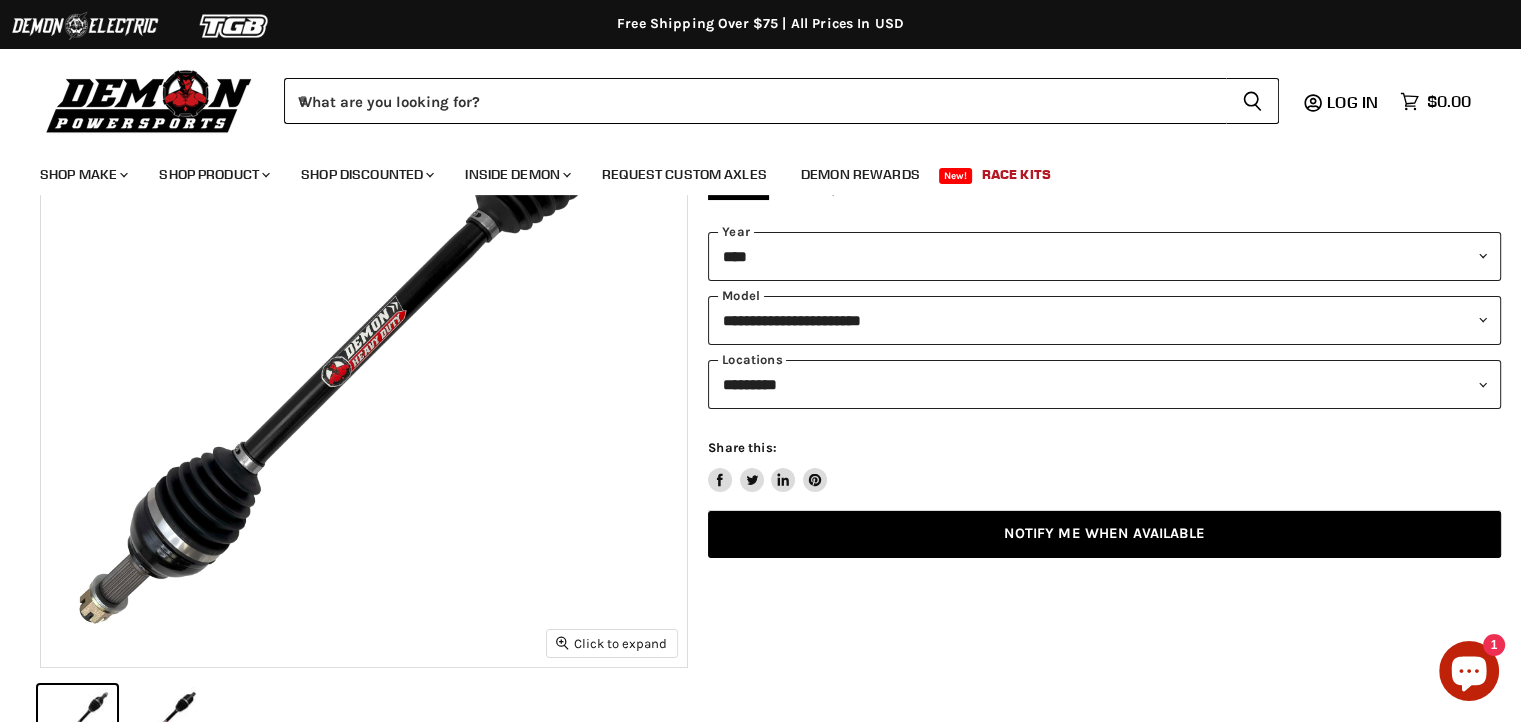 click on "Notify Me When Available" at bounding box center [1104, 534] 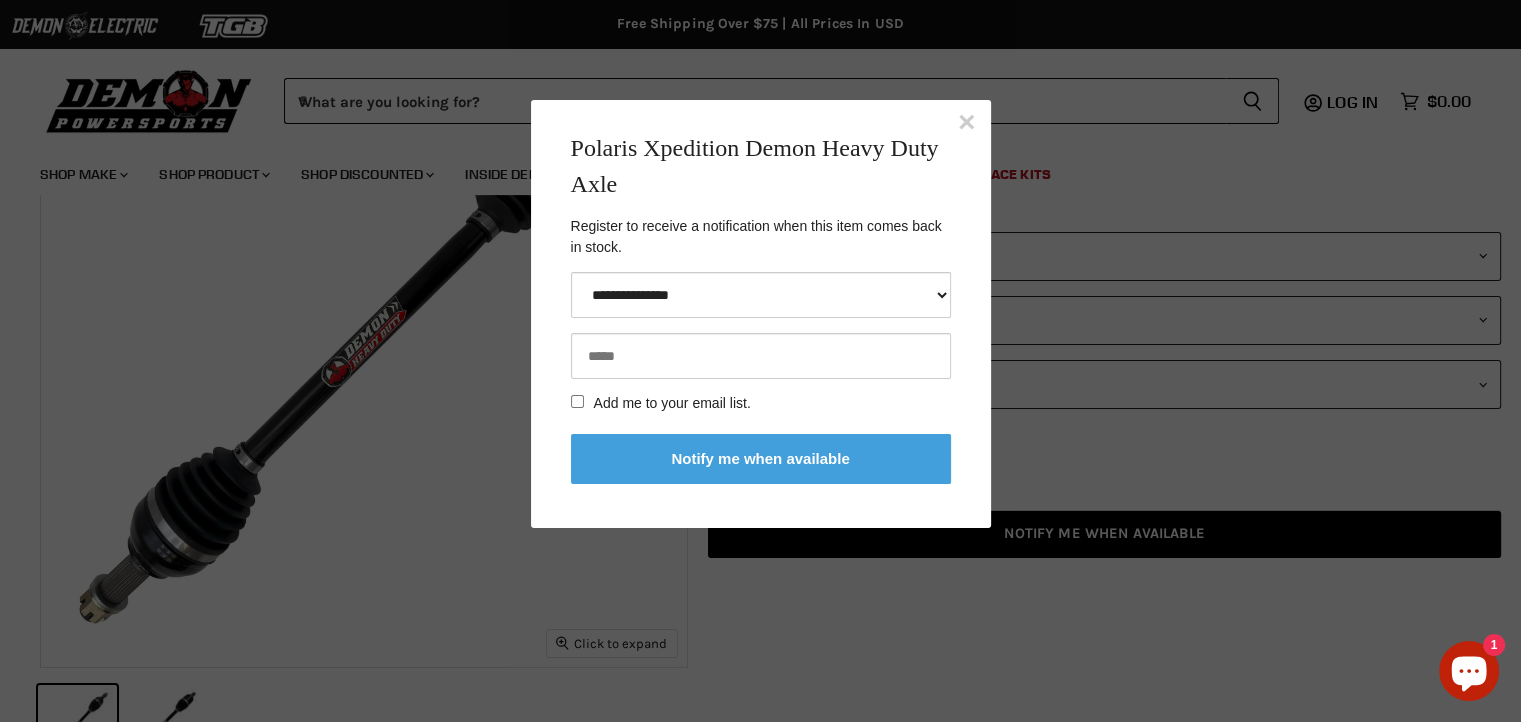 click on "×" at bounding box center (967, 122) 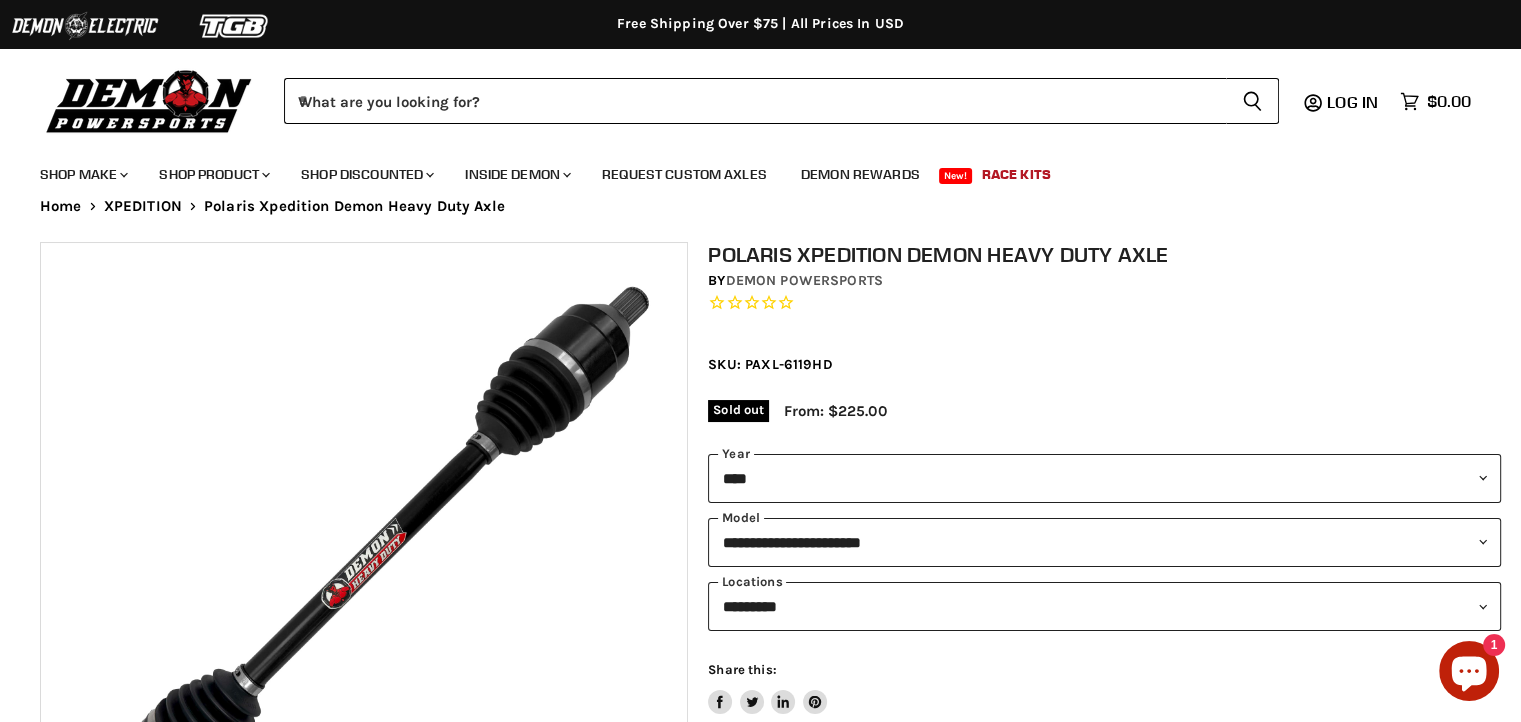 scroll, scrollTop: 0, scrollLeft: 0, axis: both 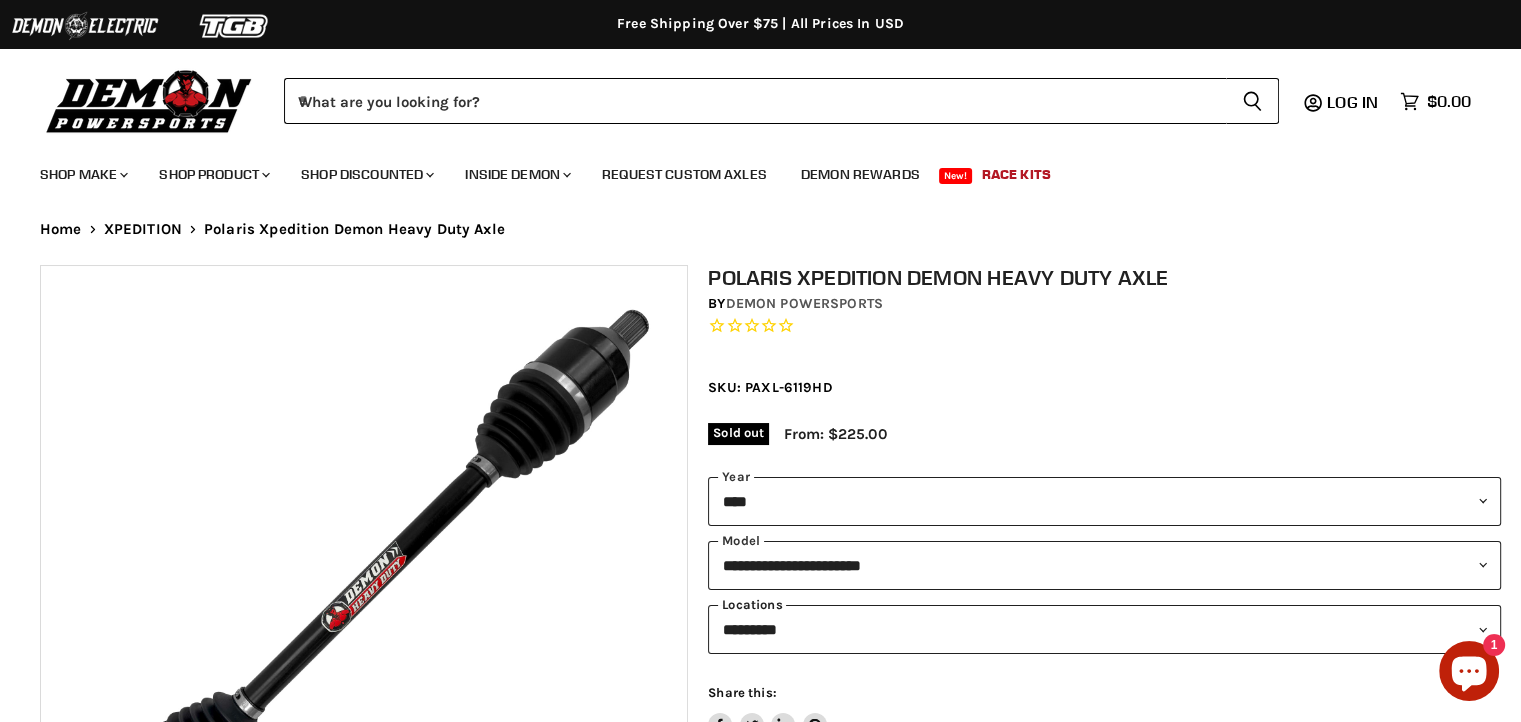 click on "**********" at bounding box center [1104, 629] 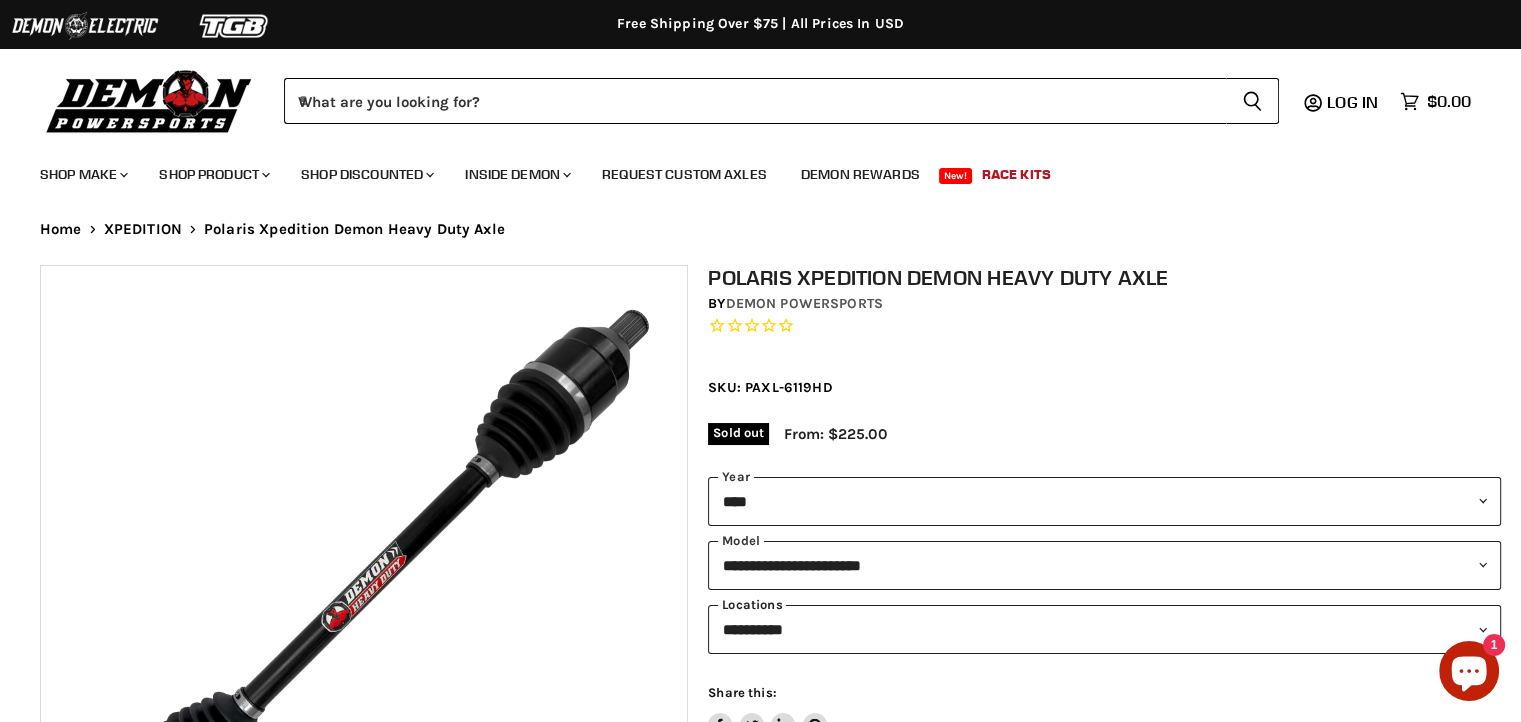 click on "**********" at bounding box center (1104, 629) 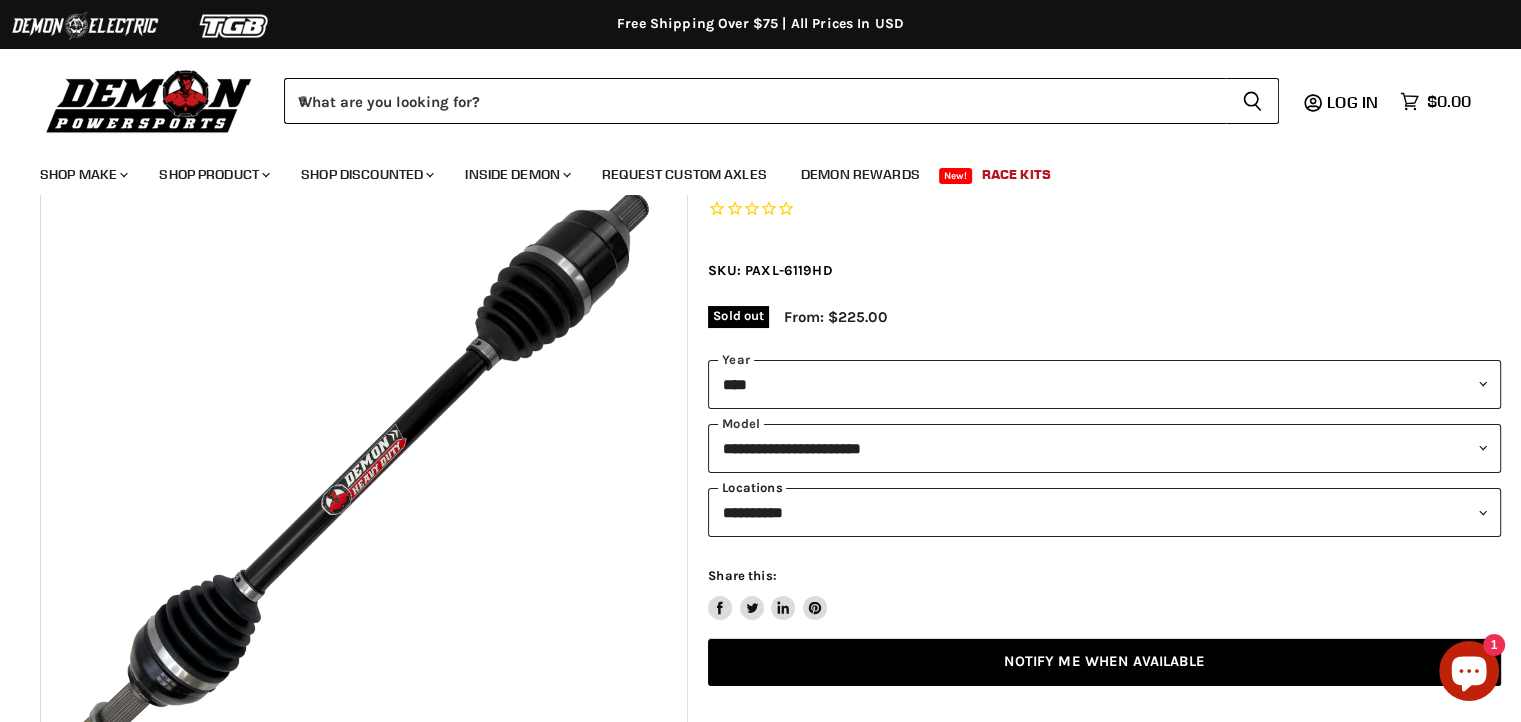 scroll, scrollTop: 119, scrollLeft: 0, axis: vertical 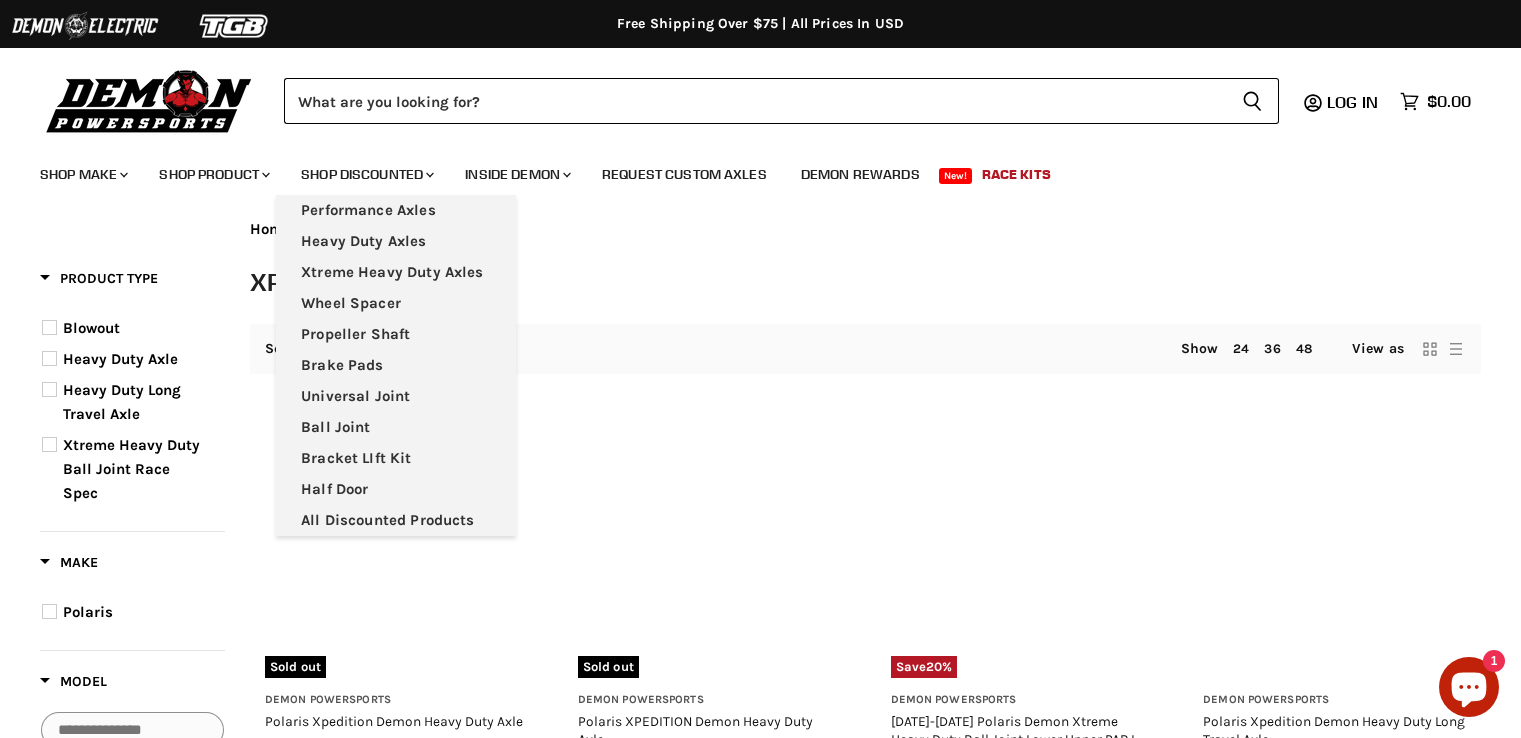 select on "**********" 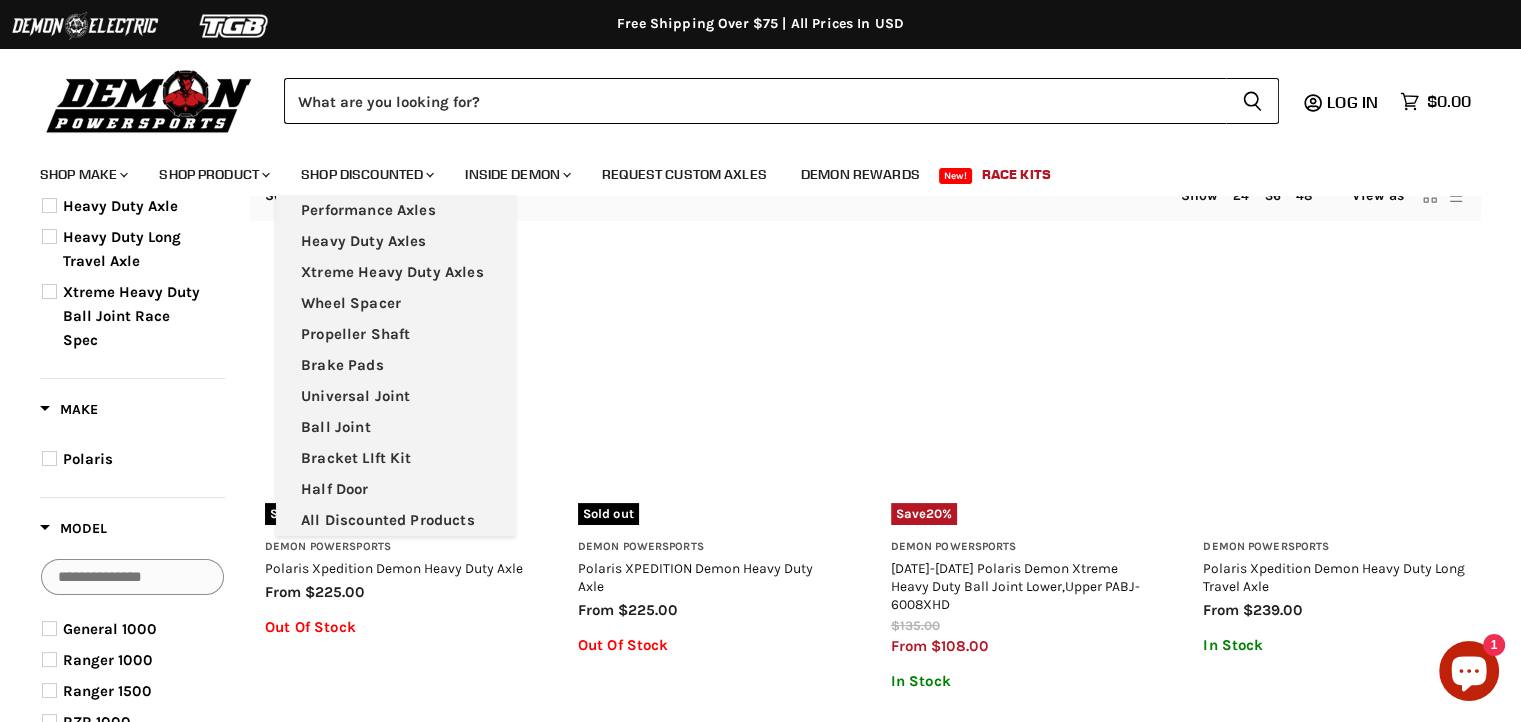 scroll, scrollTop: 258, scrollLeft: 0, axis: vertical 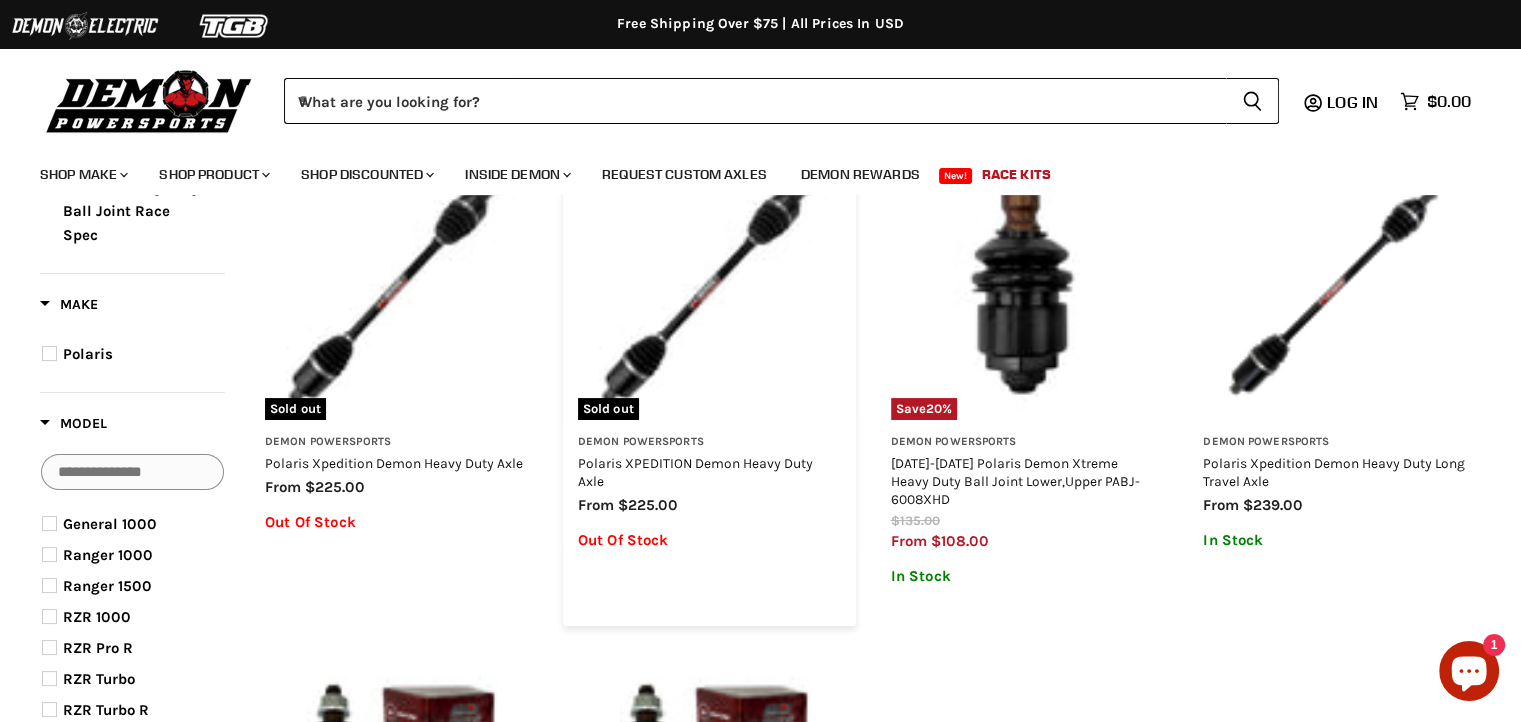 click on "Polaris XPEDITION Demon Heavy Duty Axle" at bounding box center (709, 472) 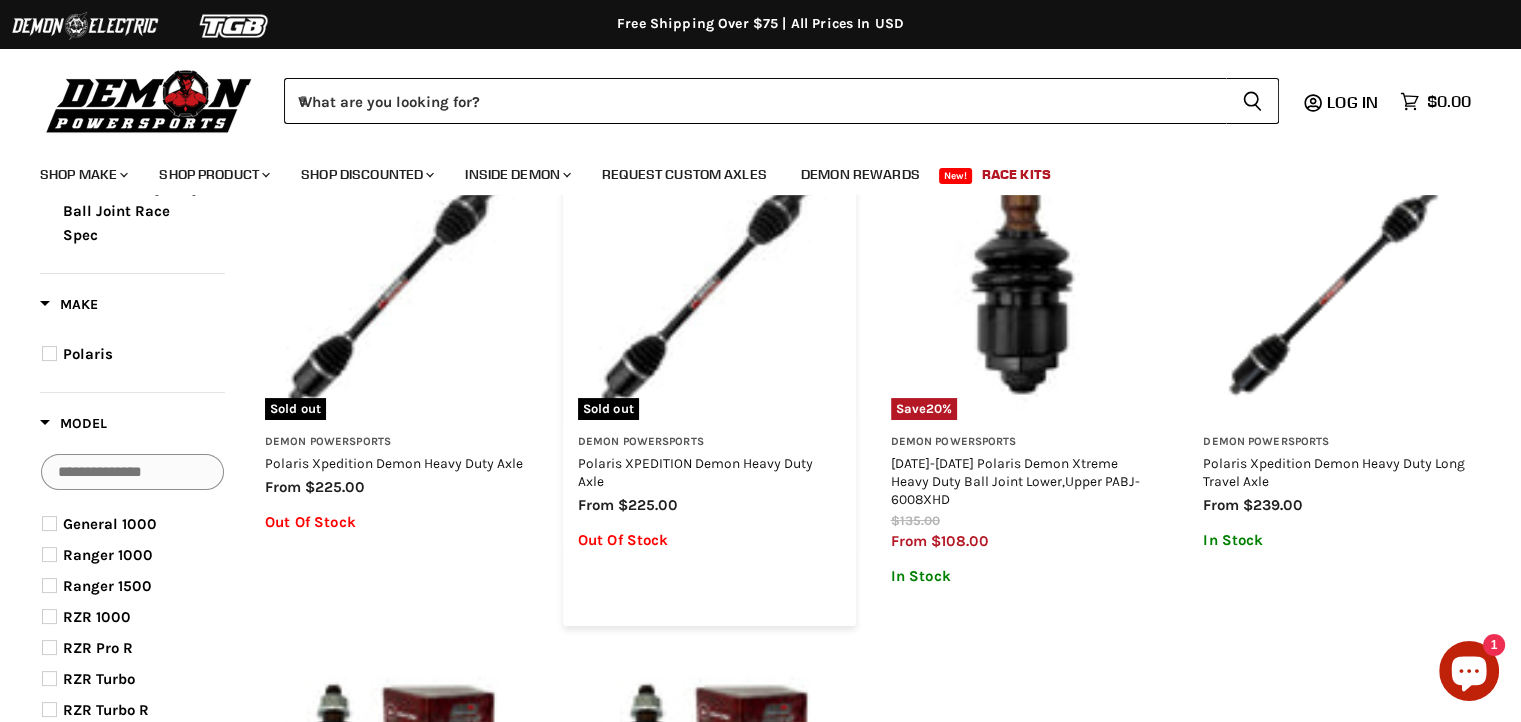 click on "Polaris XPEDITION Demon Heavy Duty Axle" at bounding box center (709, 472) 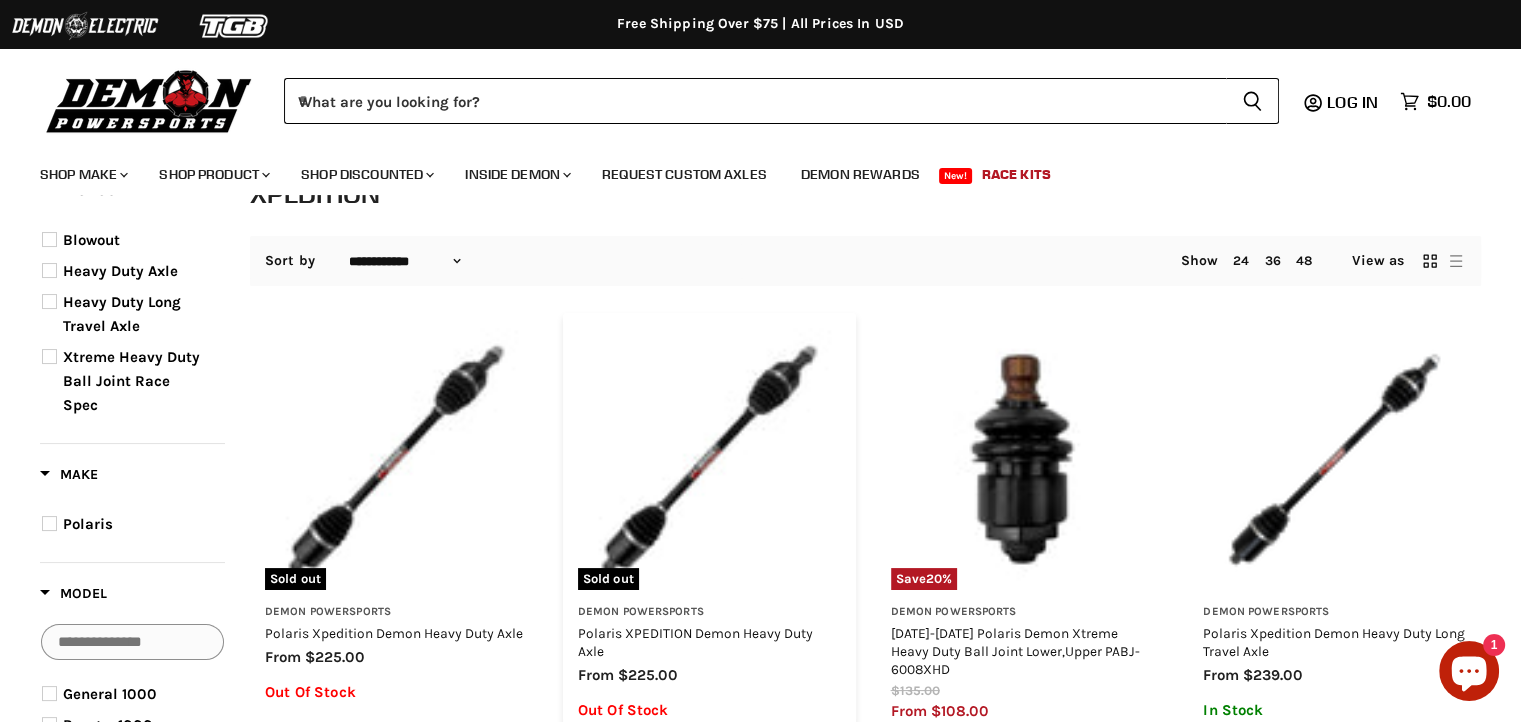 scroll, scrollTop: 153, scrollLeft: 0, axis: vertical 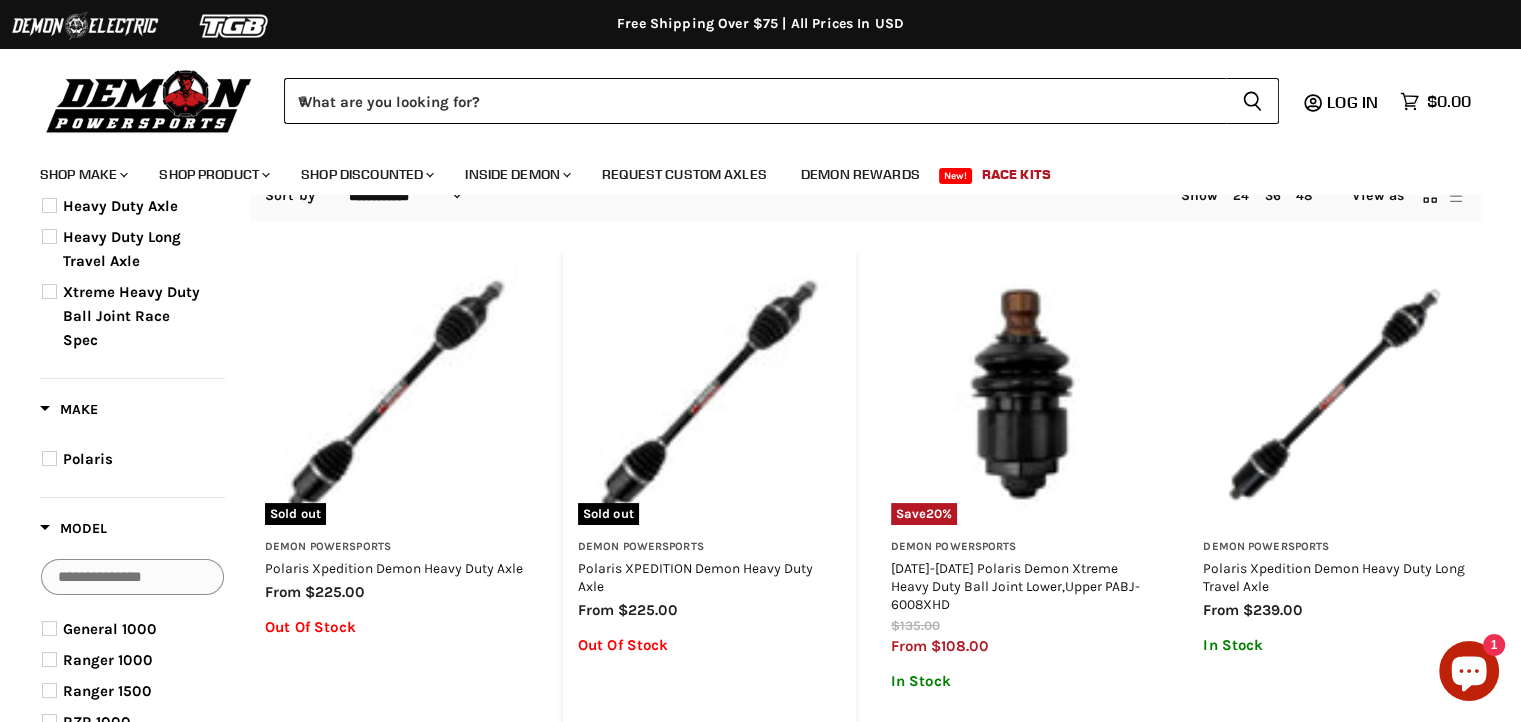 click at bounding box center (709, 394) 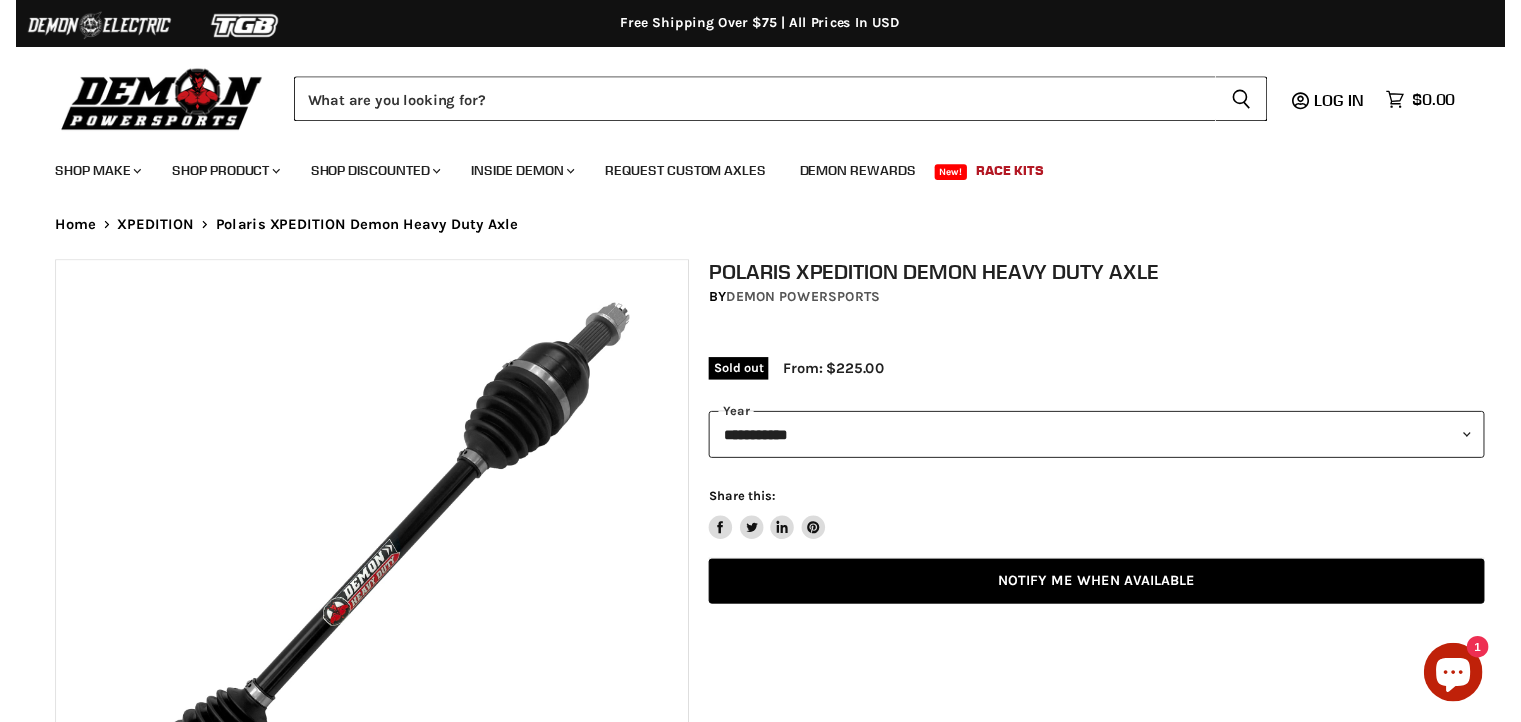 scroll, scrollTop: 0, scrollLeft: 0, axis: both 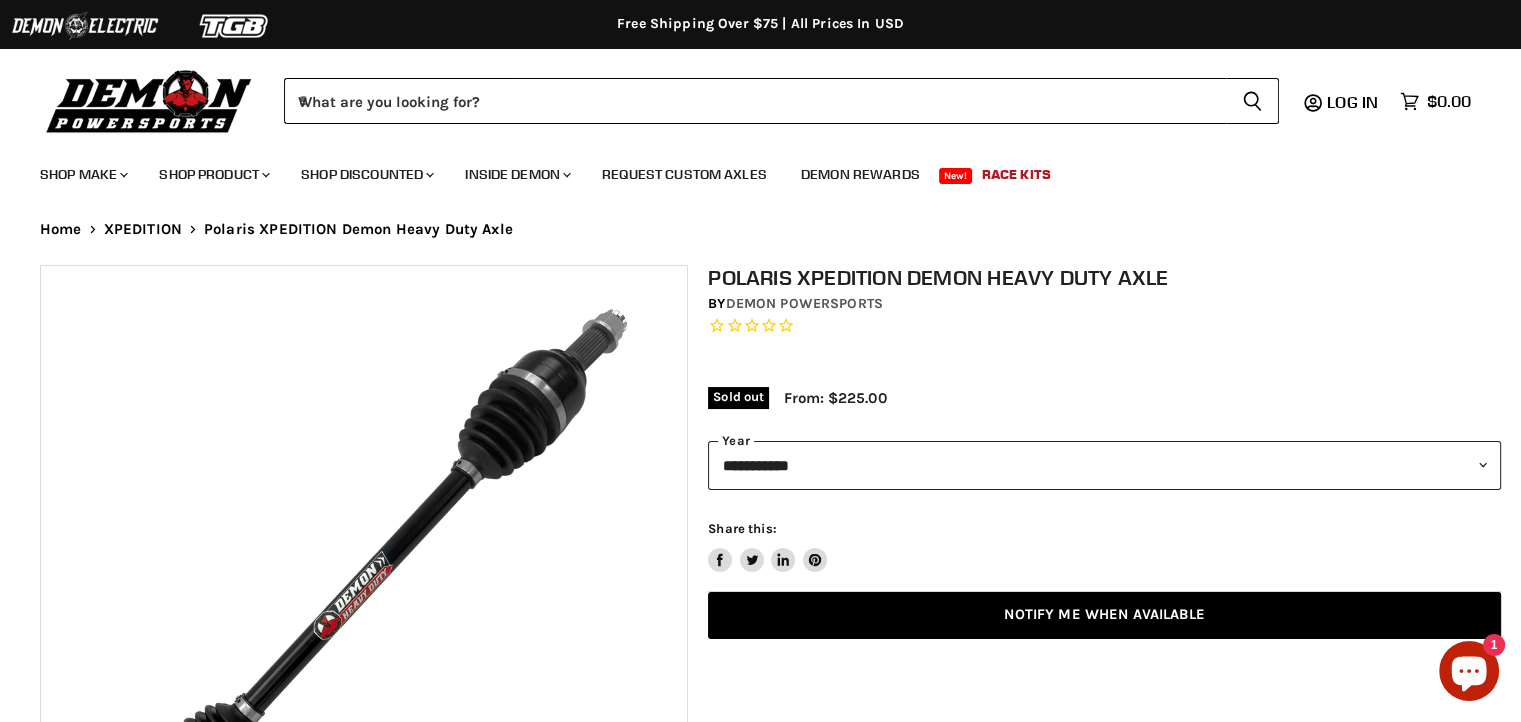 click on "**********" at bounding box center (1104, 465) 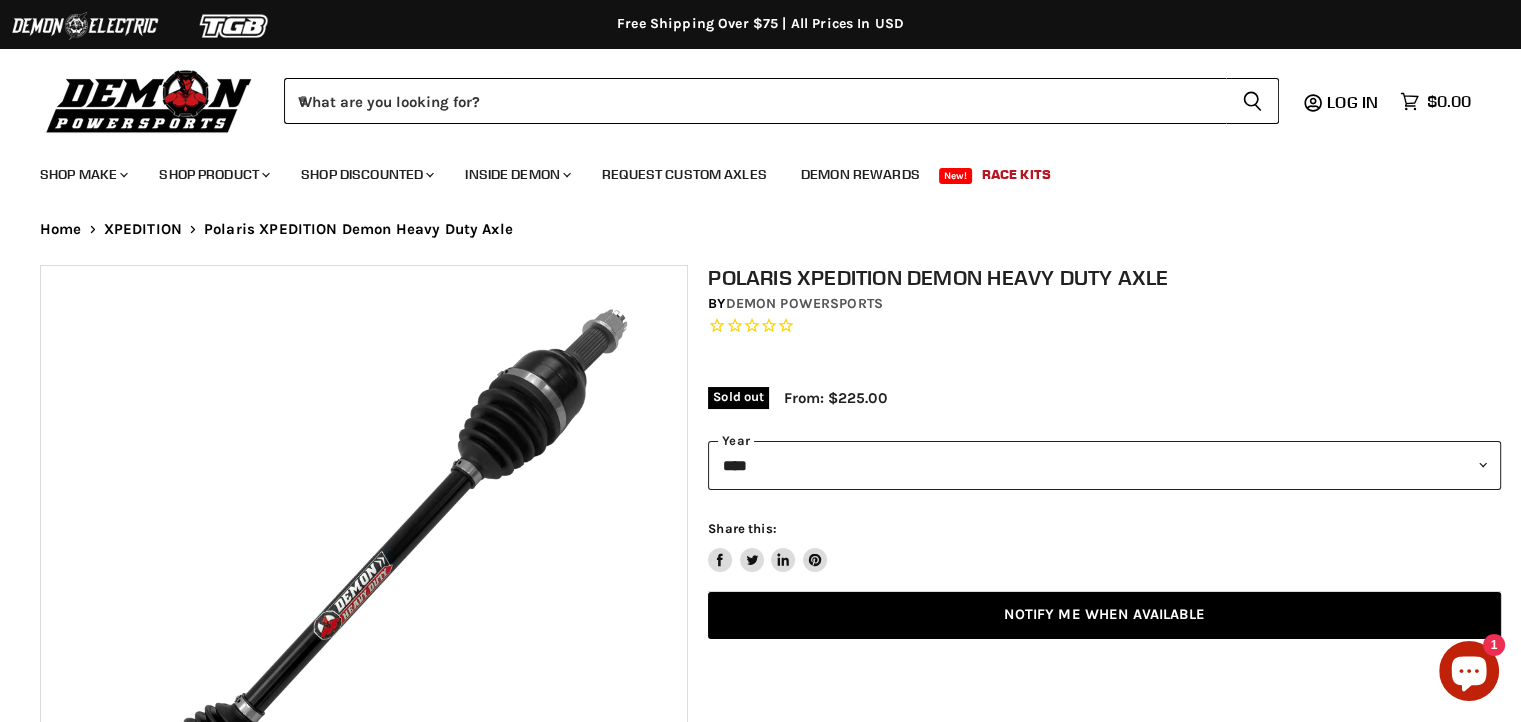 click on "**********" at bounding box center (1104, 465) 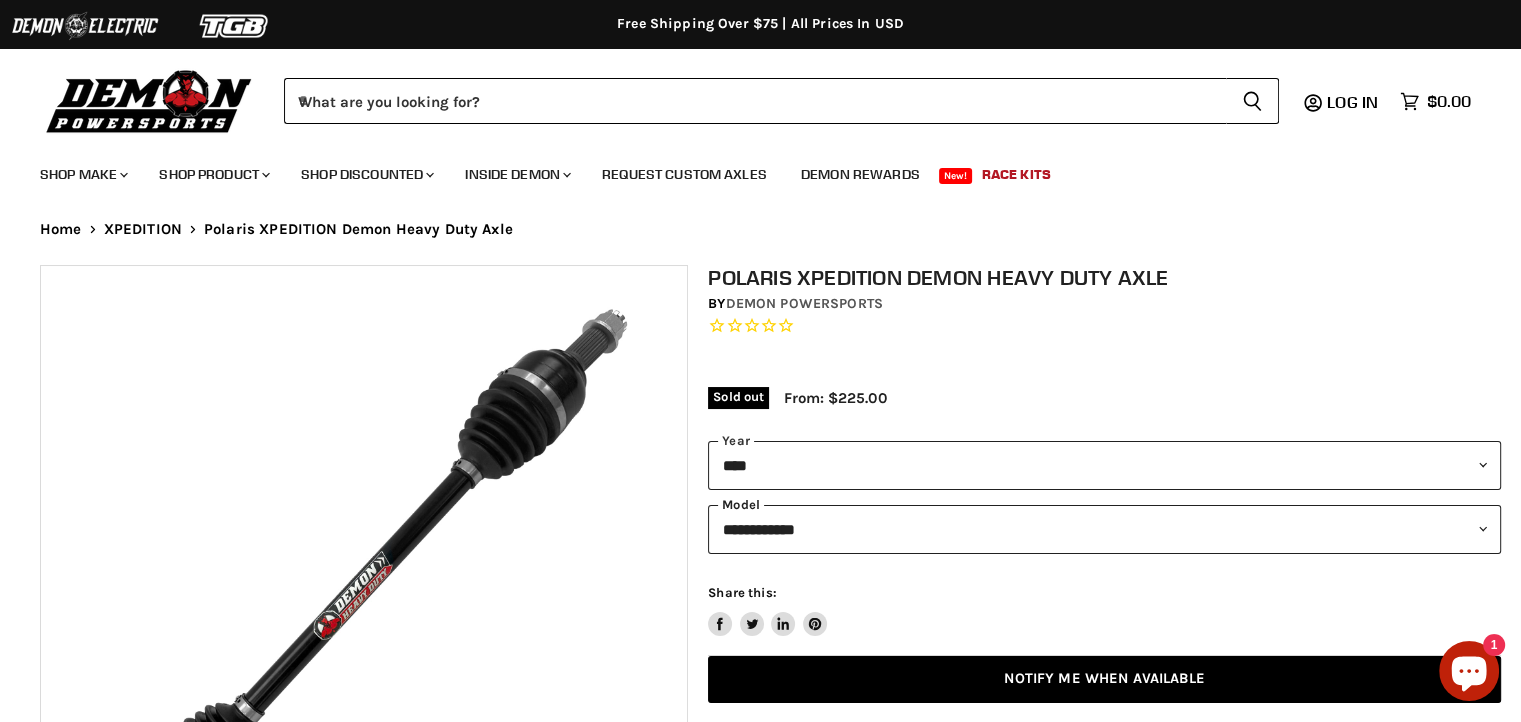click on "**********" at bounding box center [1104, 529] 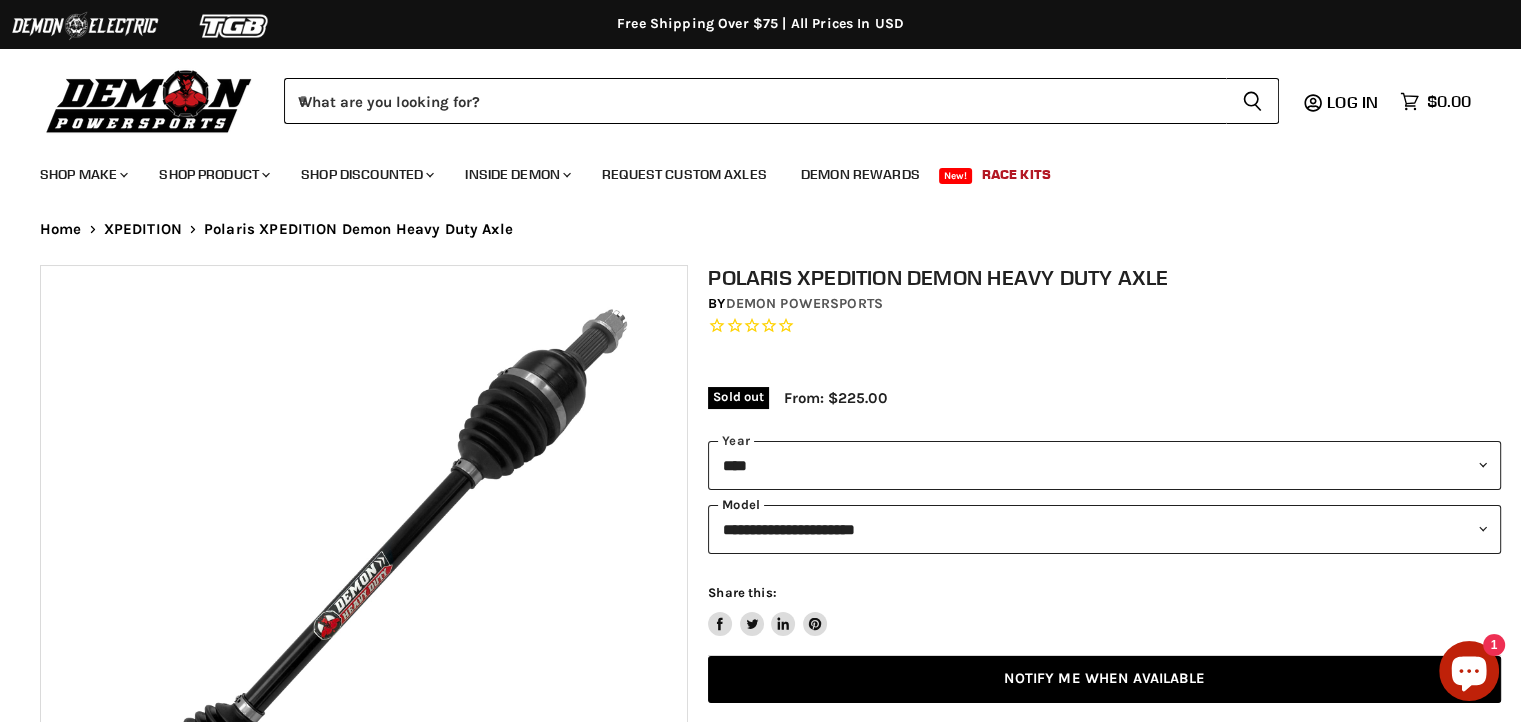 click on "**********" at bounding box center (1104, 529) 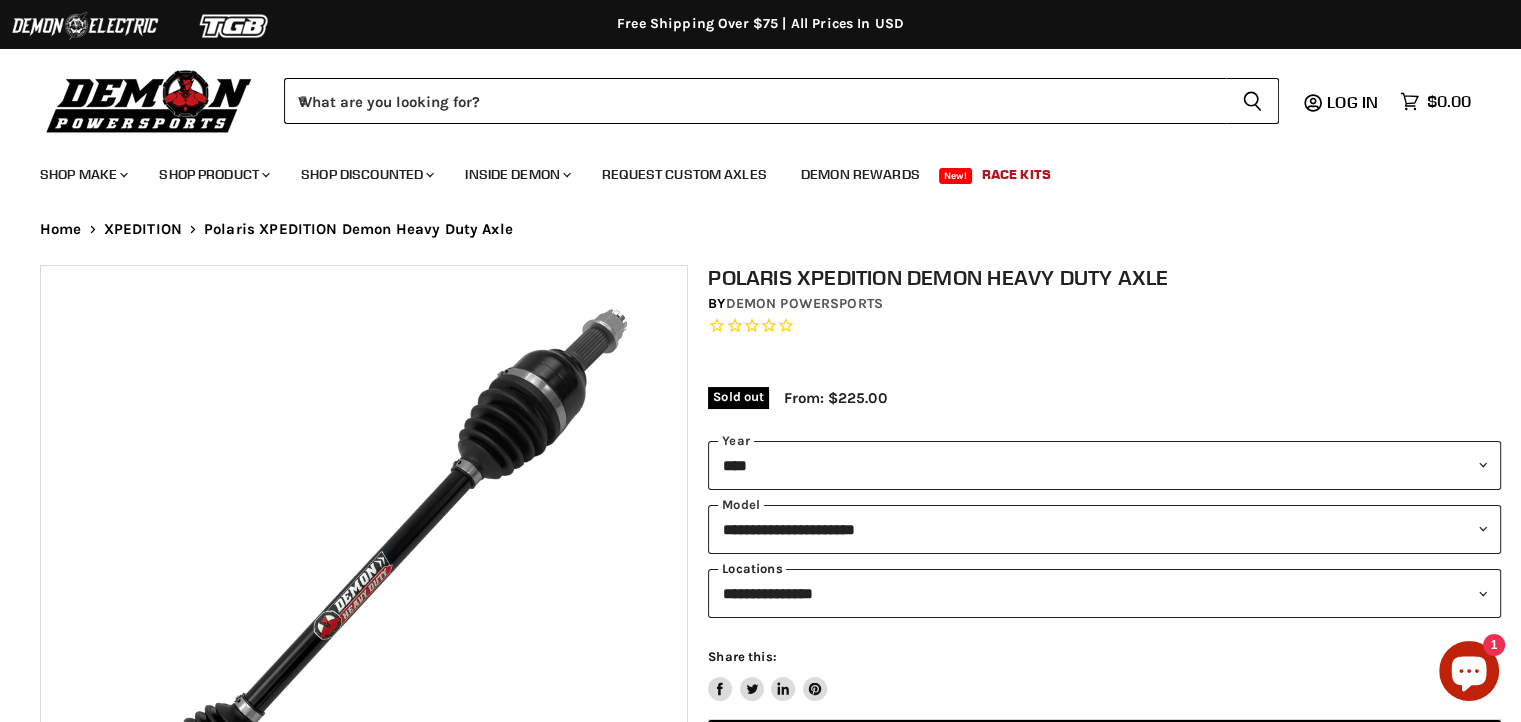 click on "**********" at bounding box center (1104, 593) 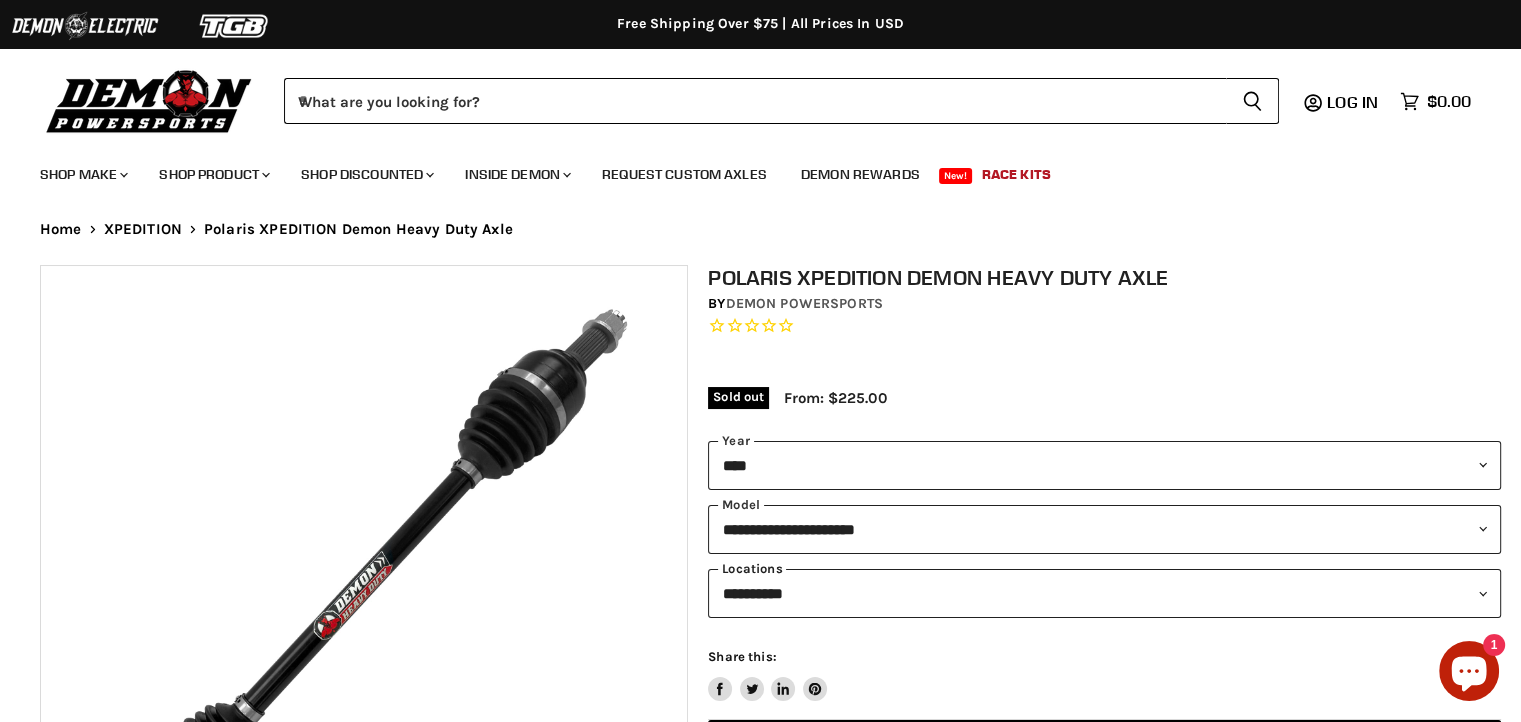 click on "**********" at bounding box center (1104, 593) 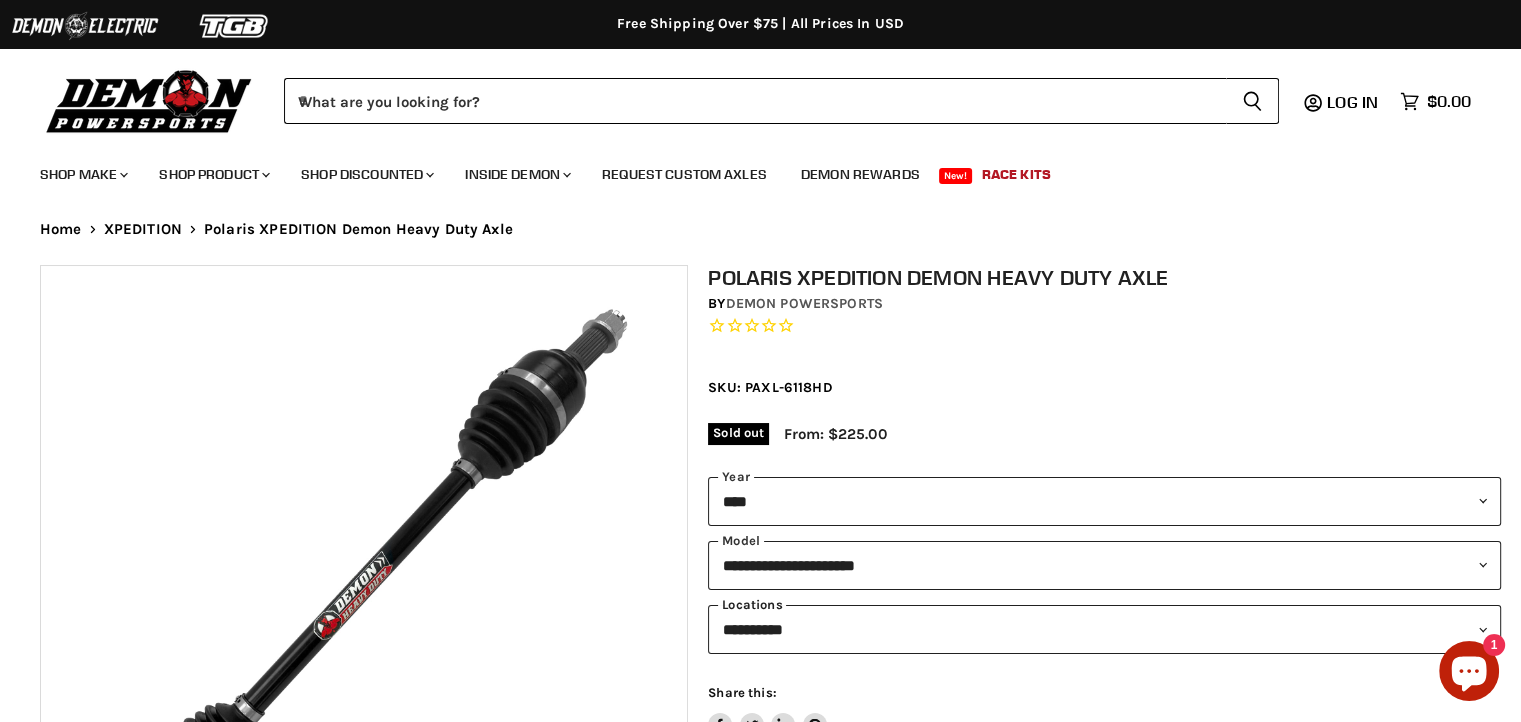 click on "**********" at bounding box center (1104, 629) 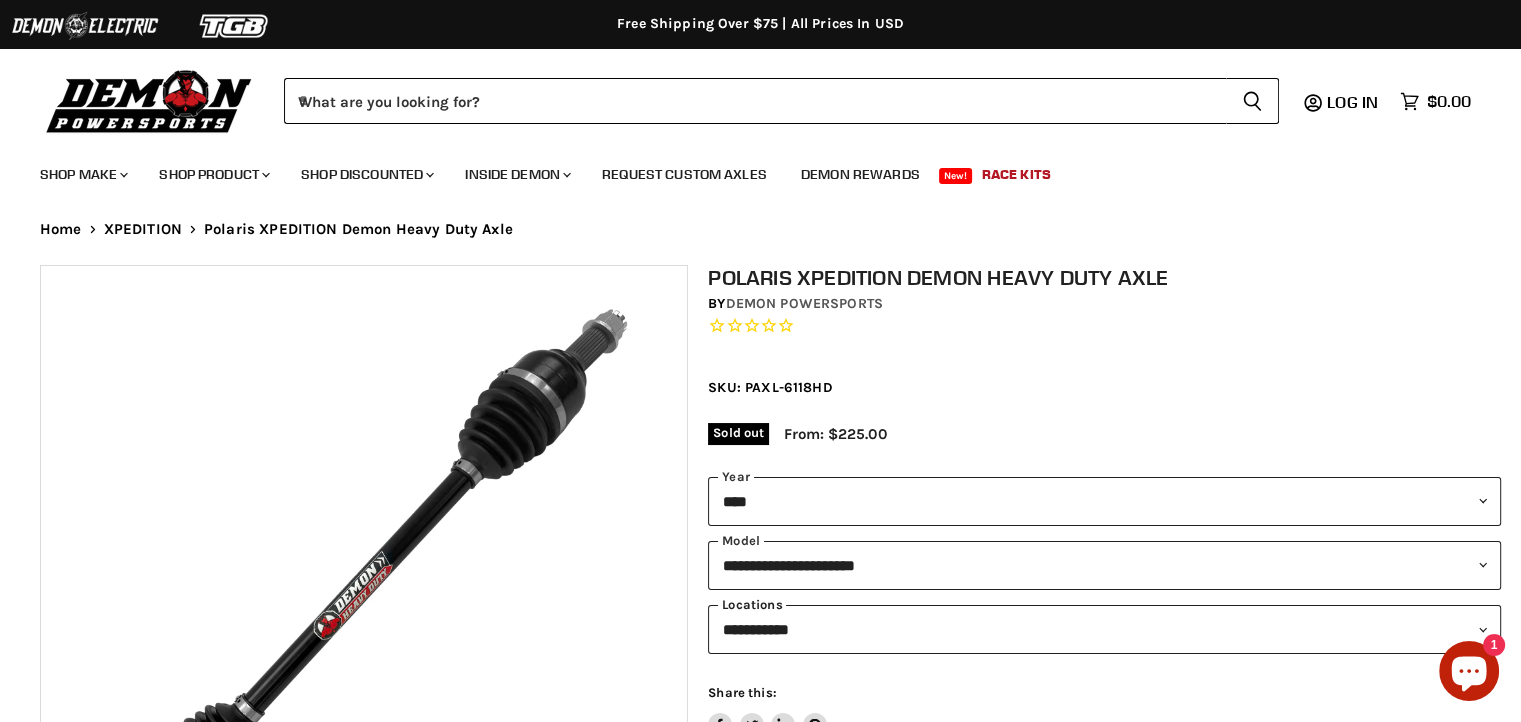click on "**********" at bounding box center (1104, 629) 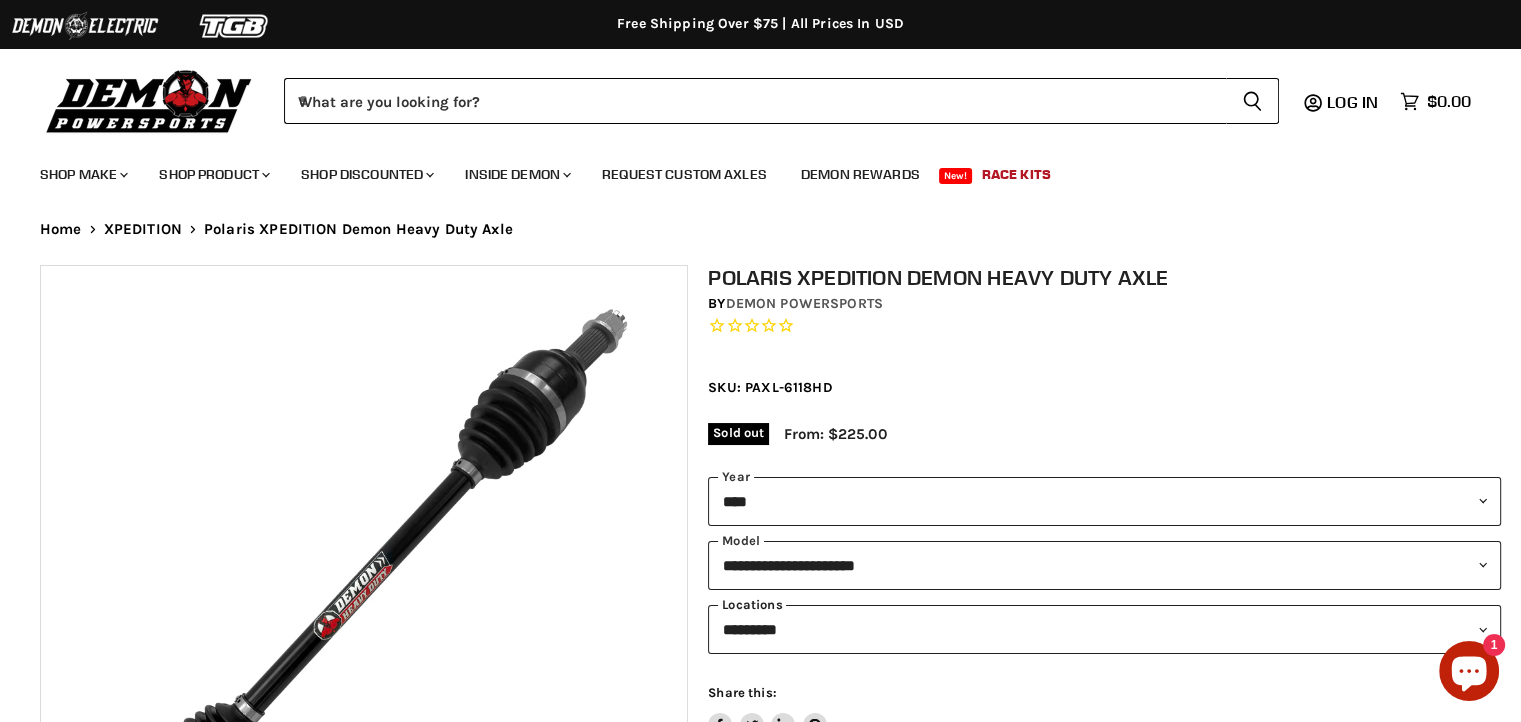 click on "**********" at bounding box center (1104, 629) 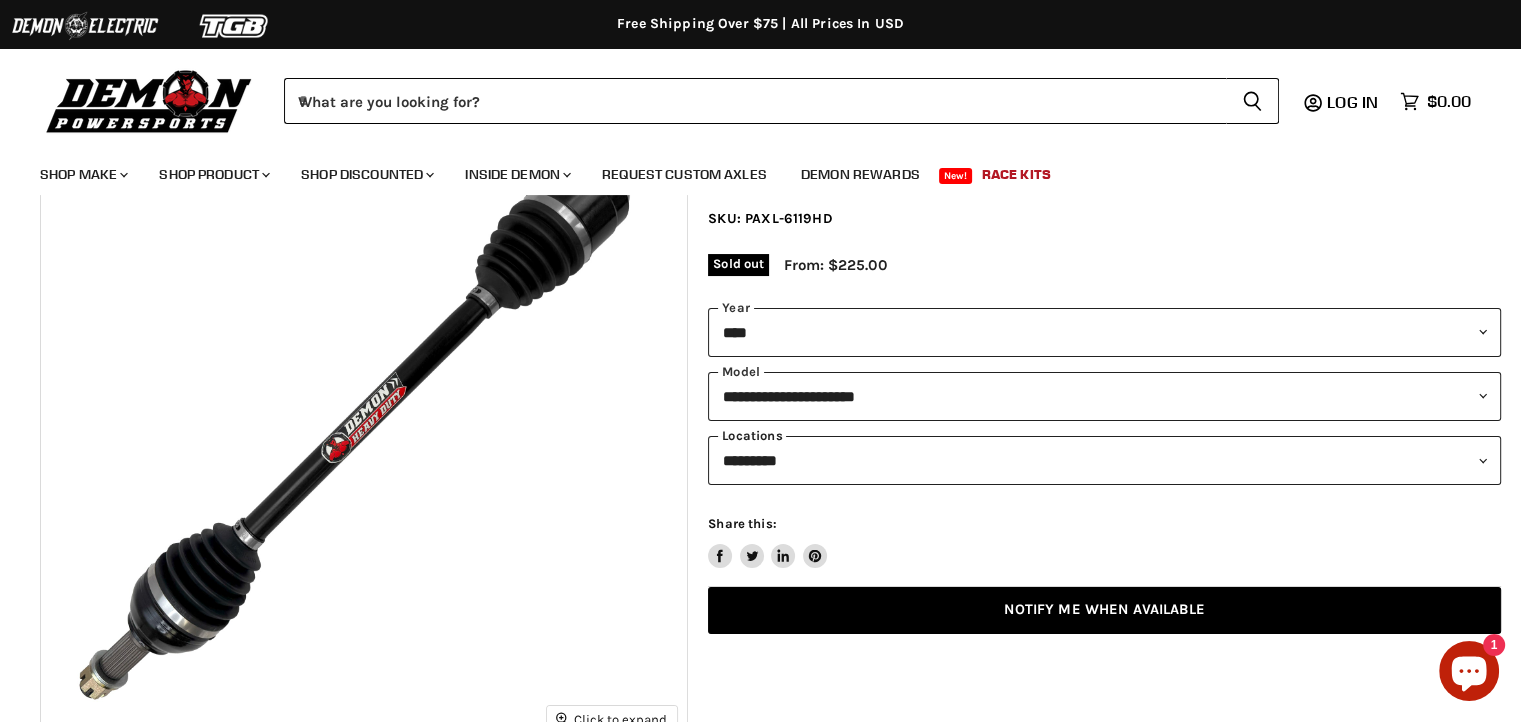 scroll, scrollTop: 268, scrollLeft: 0, axis: vertical 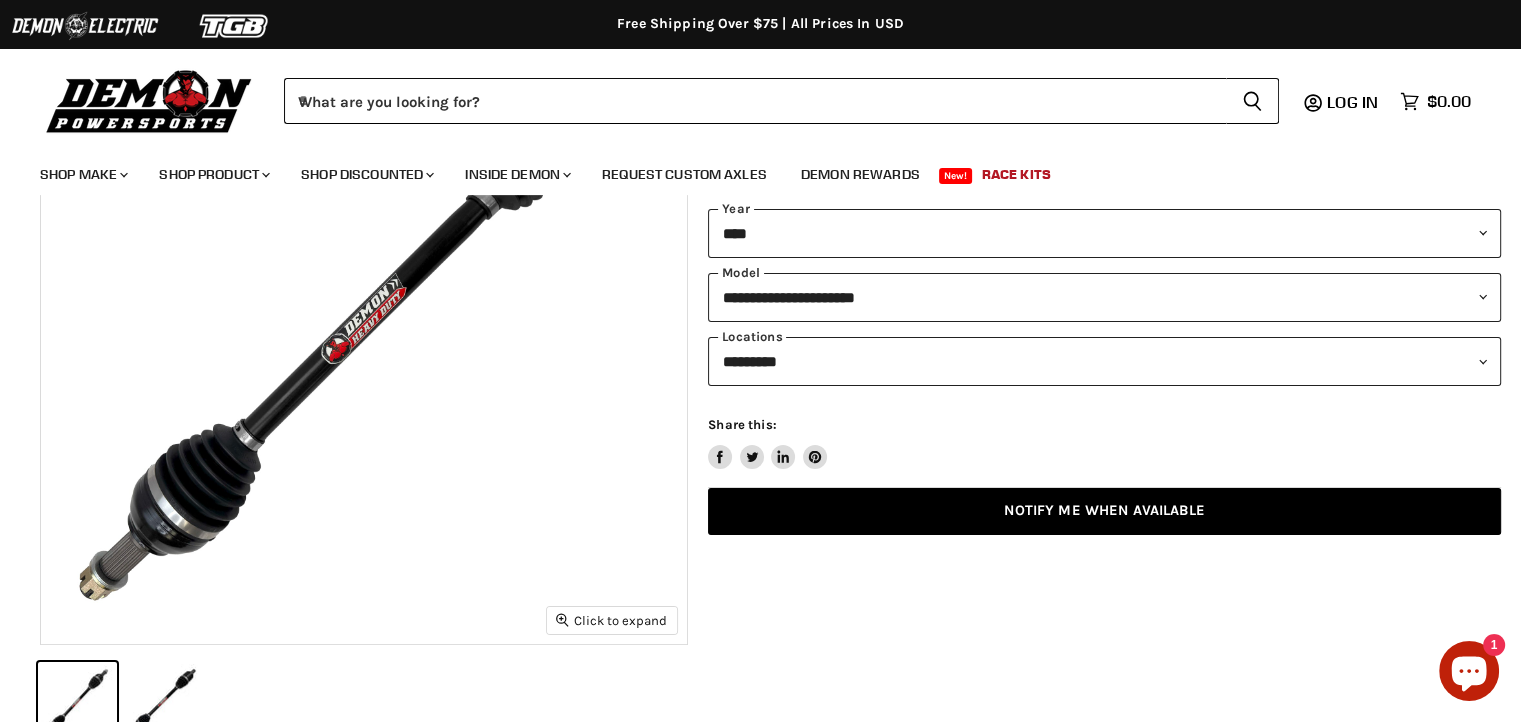 click on "Notify Me When Available" at bounding box center (1104, 511) 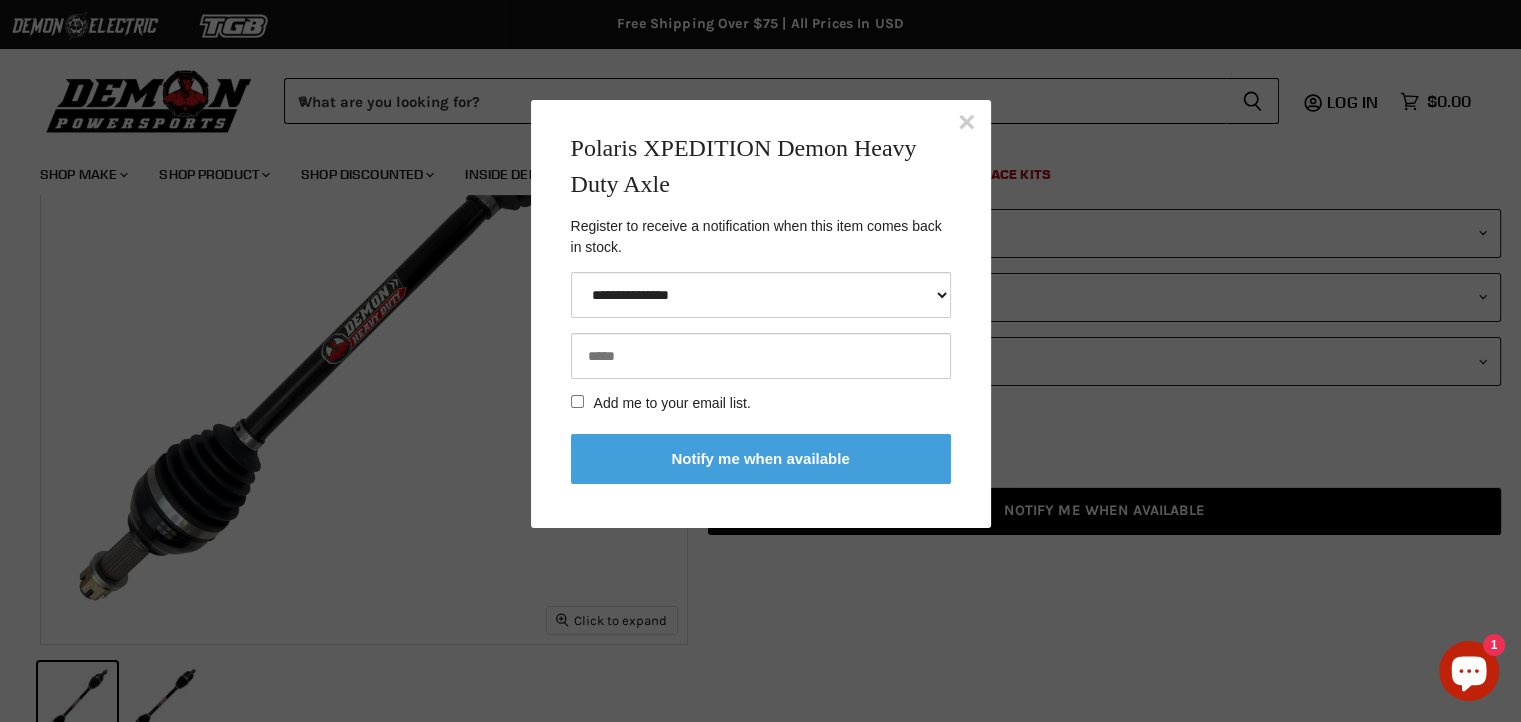 click on "**********" at bounding box center [761, 295] 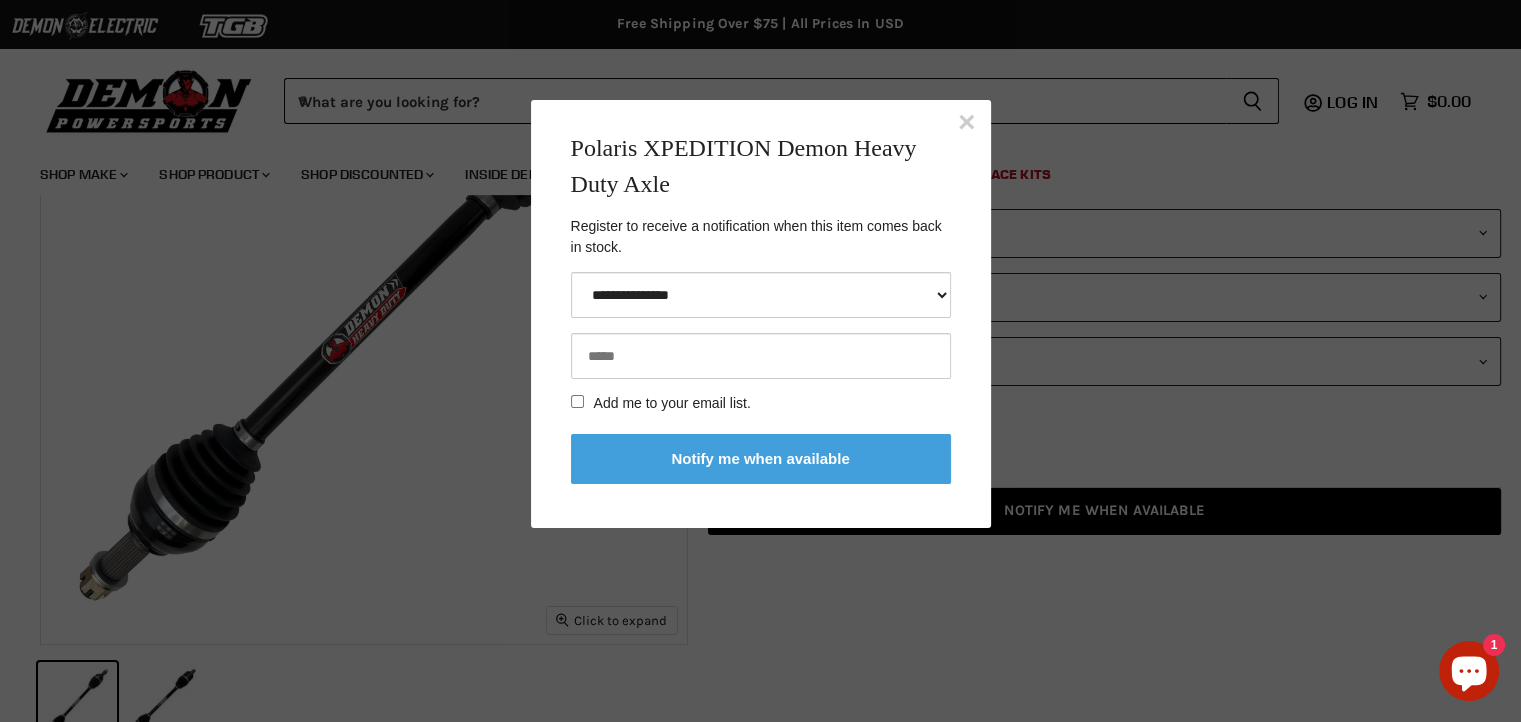 select on "**********" 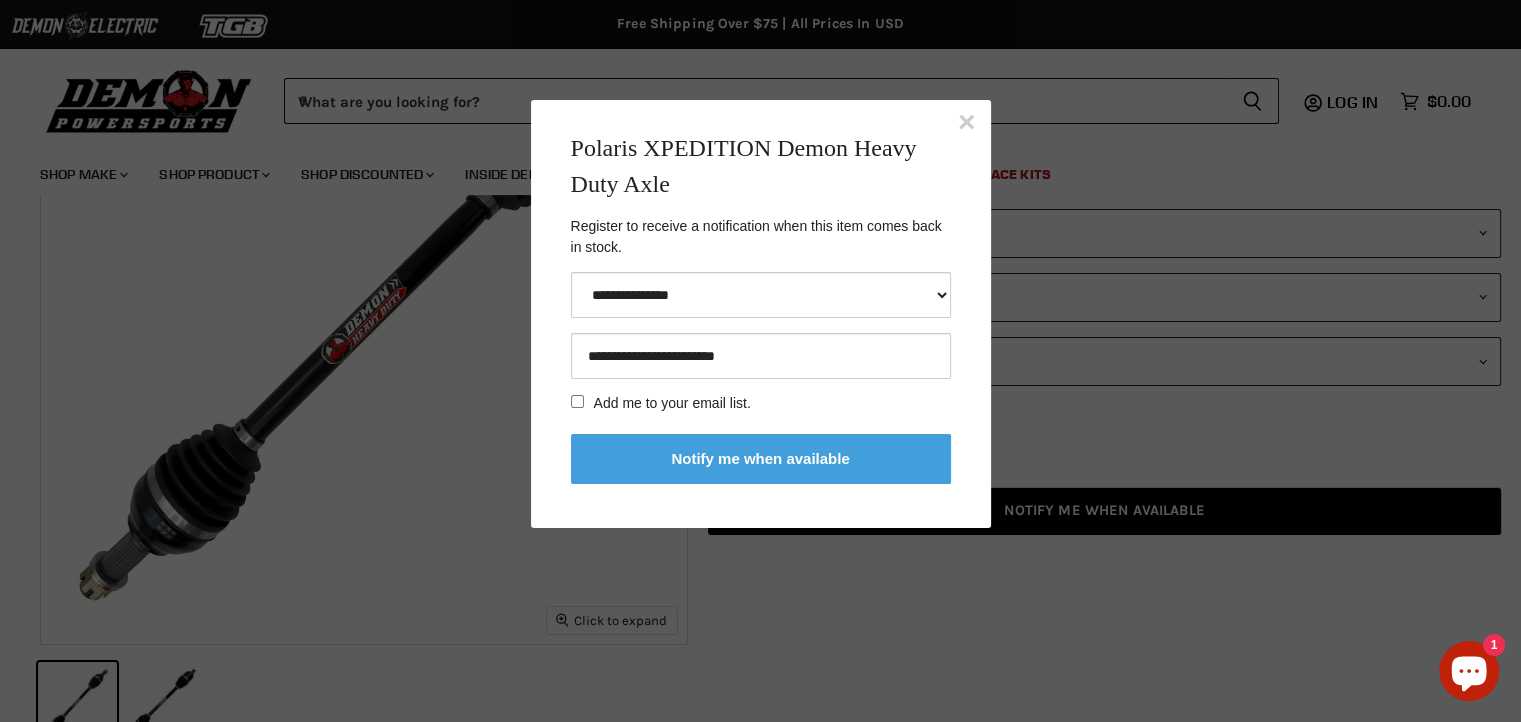 click on "Notify me when available" at bounding box center (761, 459) 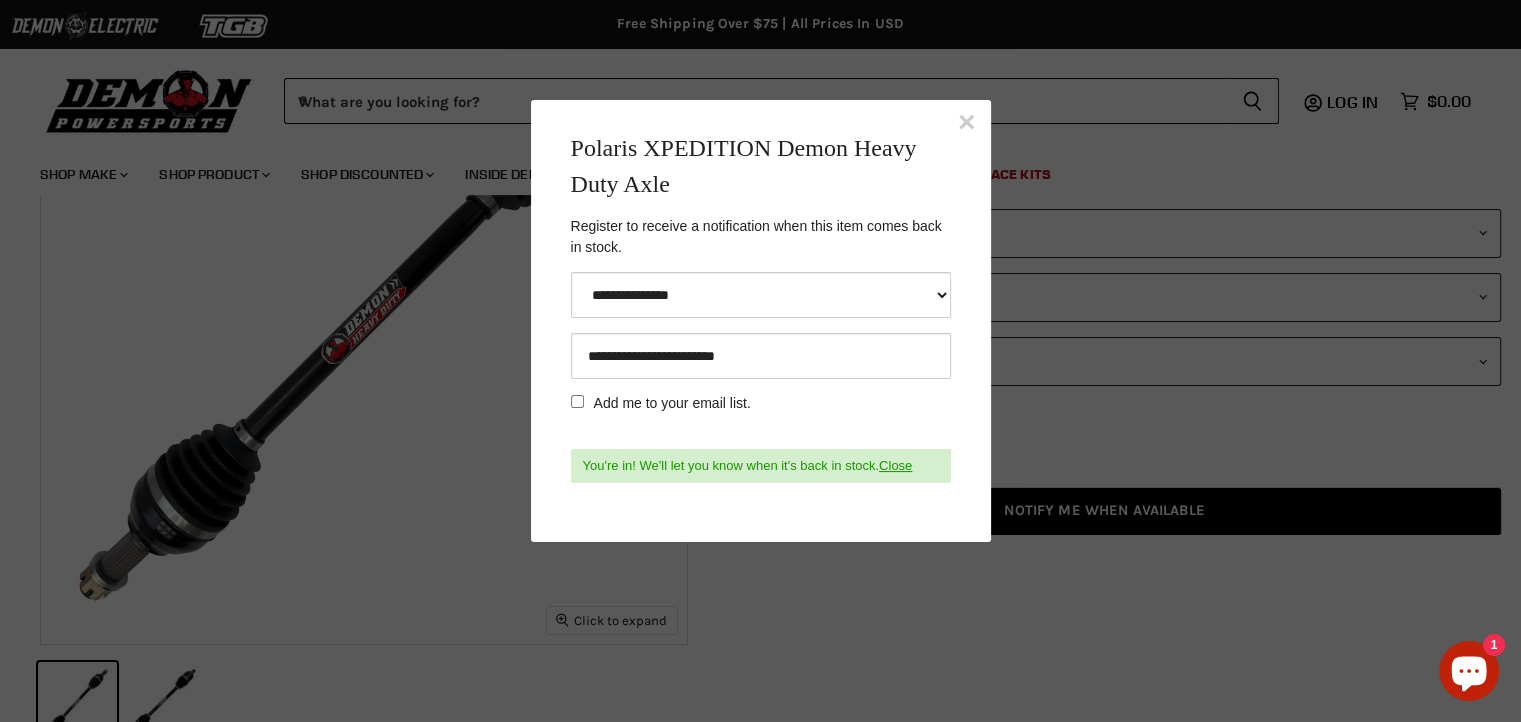 click on "×" at bounding box center [967, 122] 